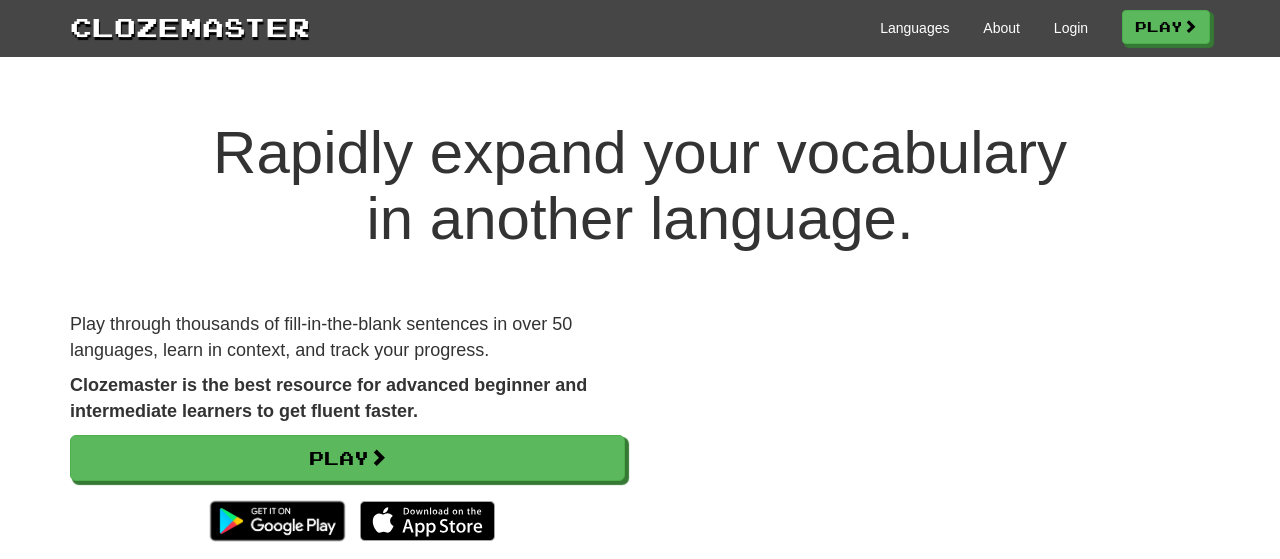 scroll, scrollTop: 0, scrollLeft: 0, axis: both 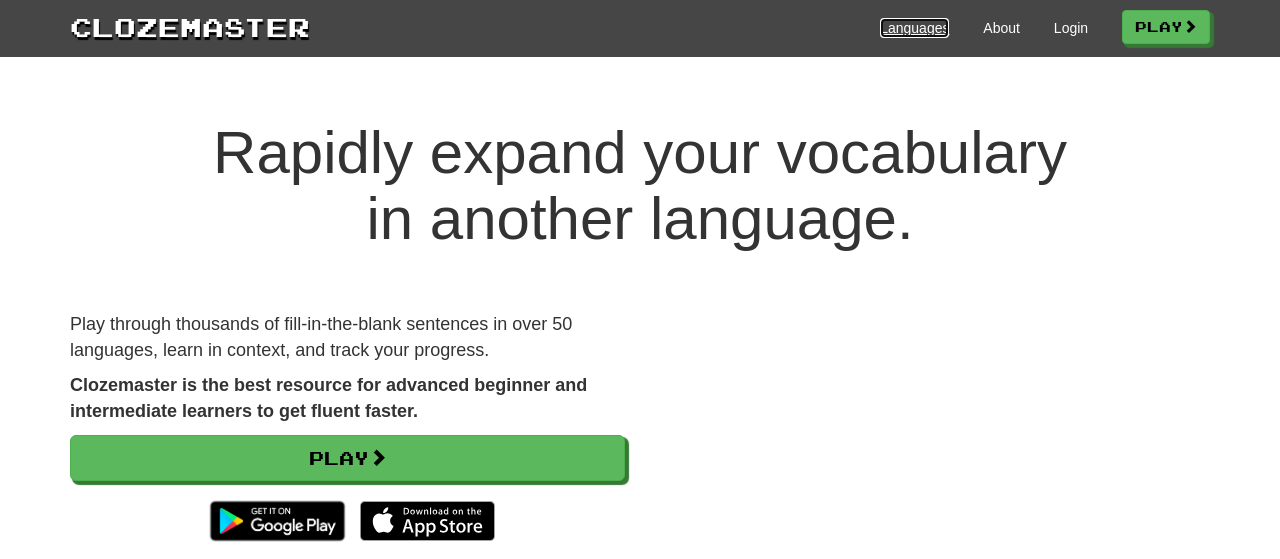 click on "Languages" at bounding box center [914, 28] 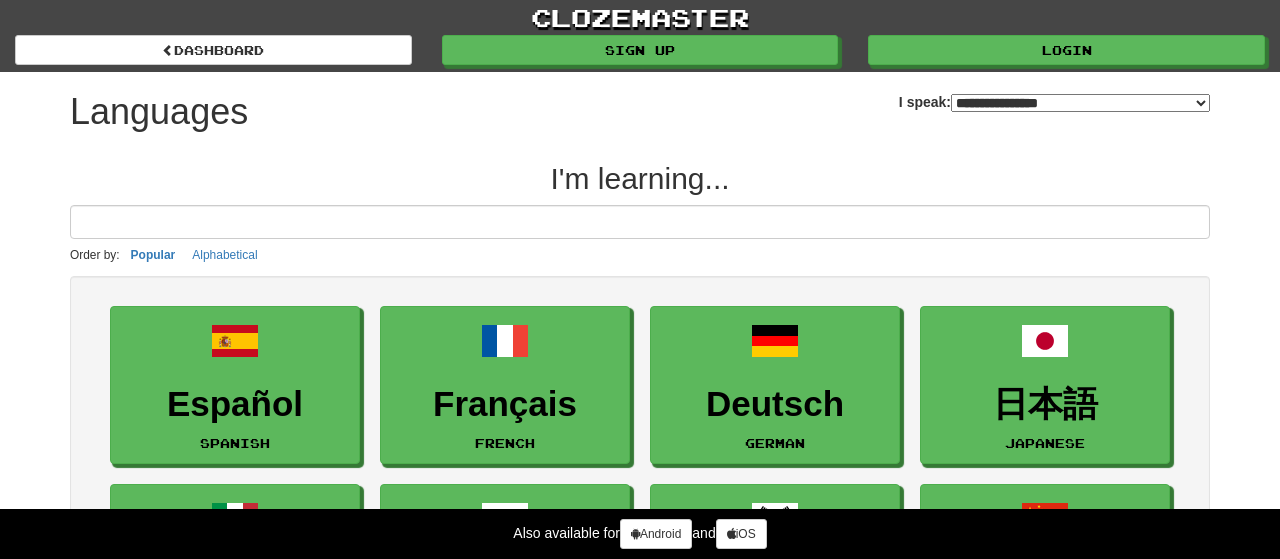 select on "*******" 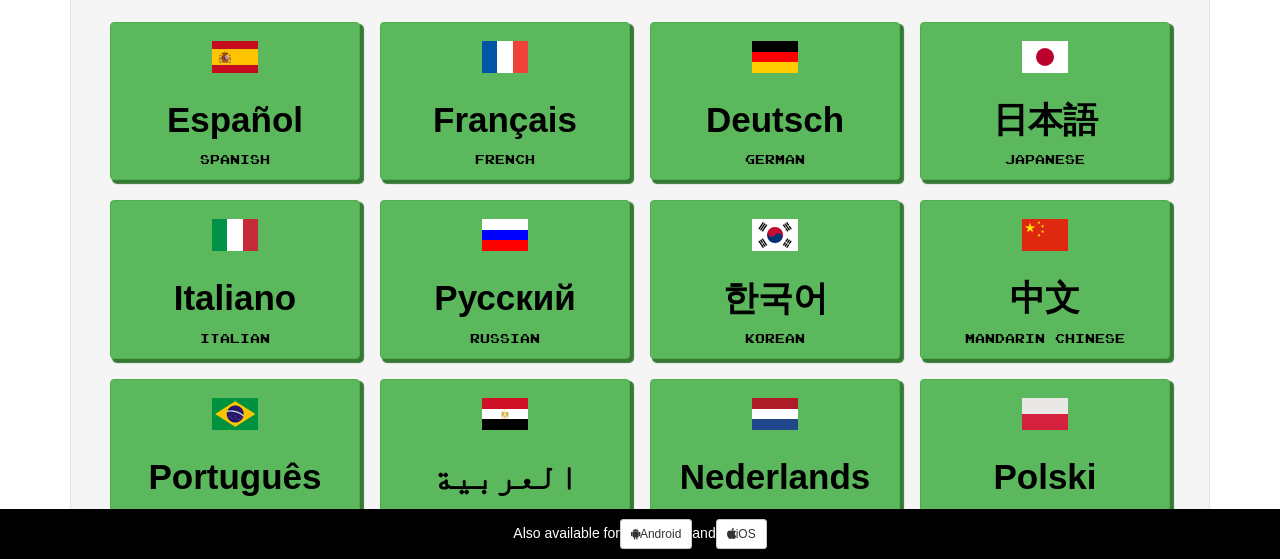 scroll, scrollTop: 312, scrollLeft: 0, axis: vertical 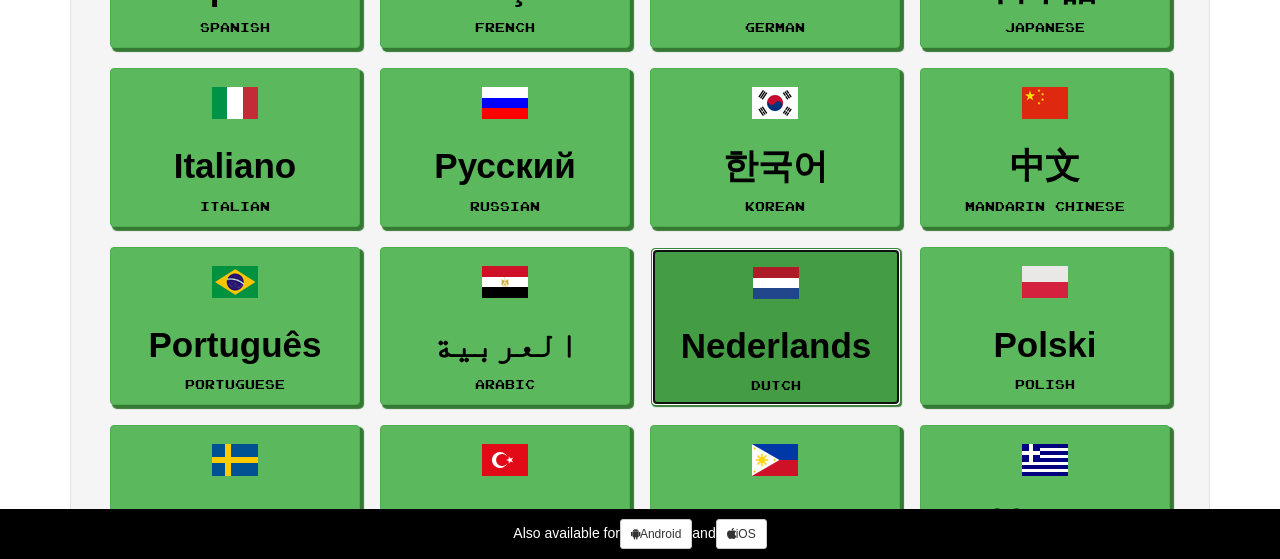 click on "Nederlands Dutch" at bounding box center [776, 327] 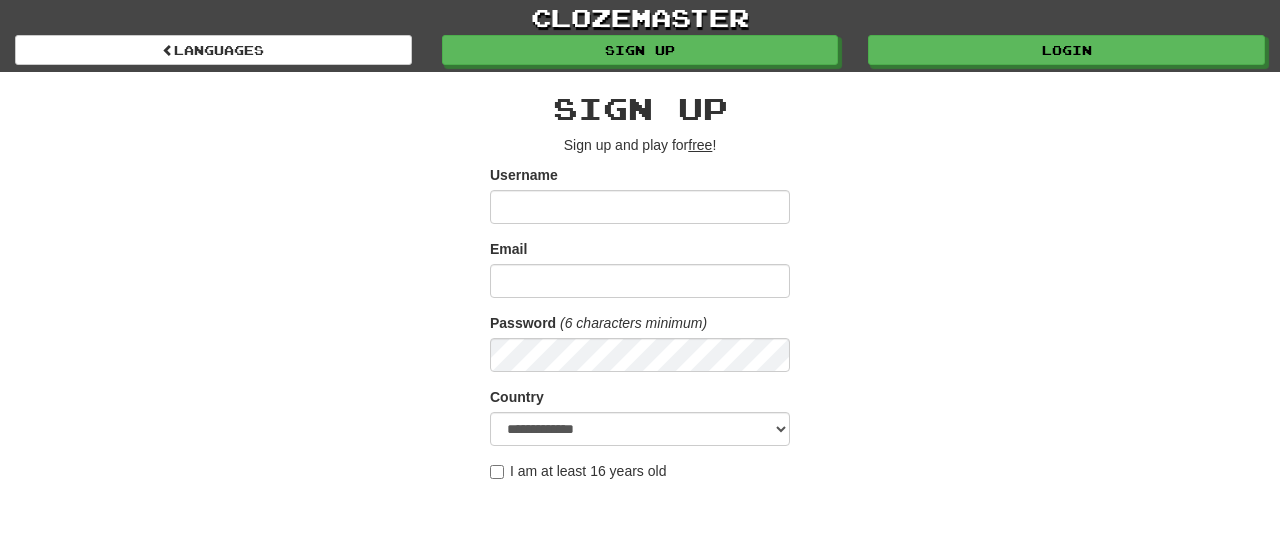 scroll, scrollTop: 0, scrollLeft: 0, axis: both 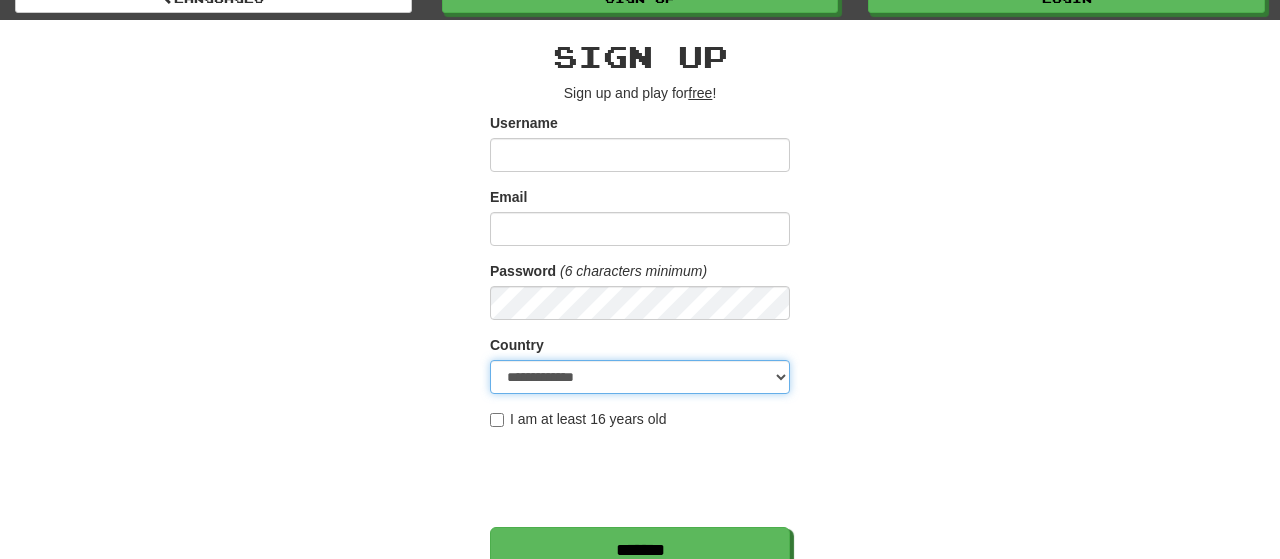 click on "**********" at bounding box center [640, 377] 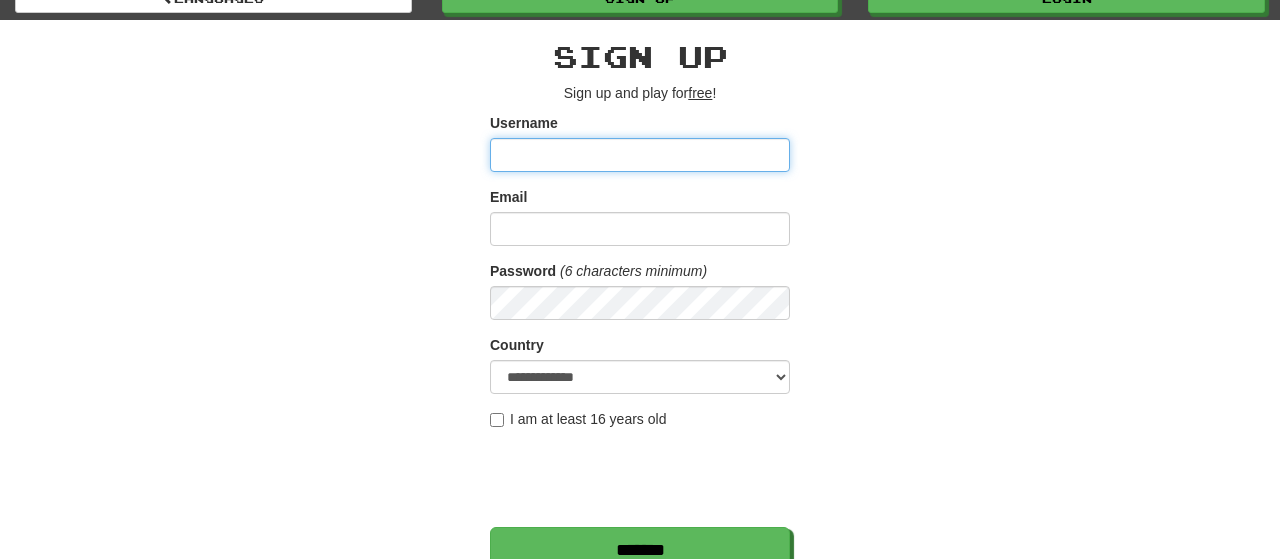 click on "Username" at bounding box center (640, 155) 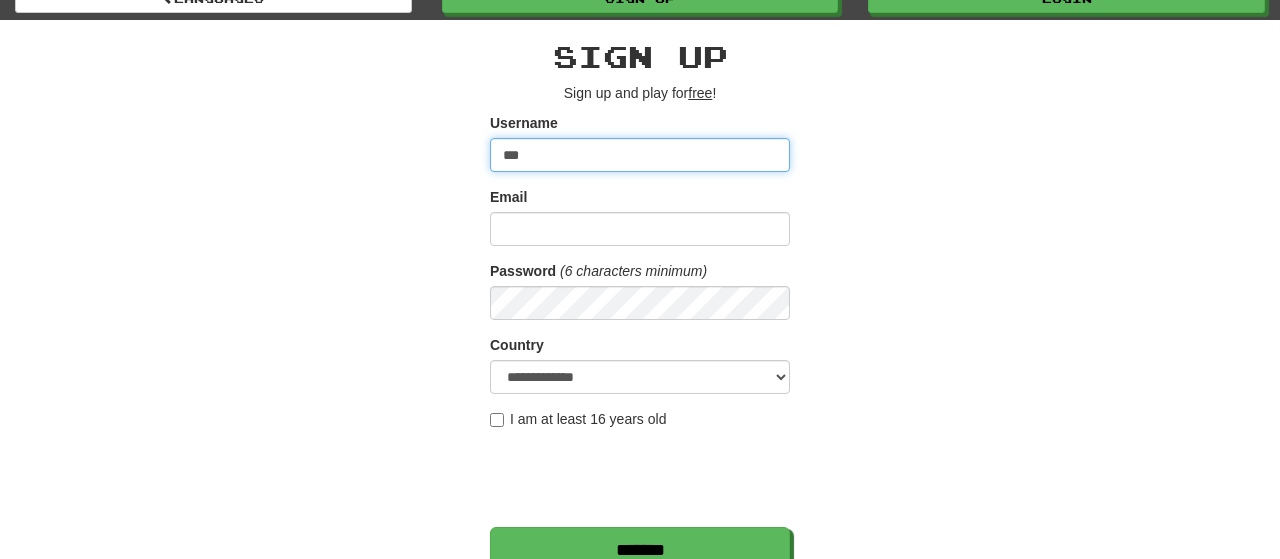 type on "***" 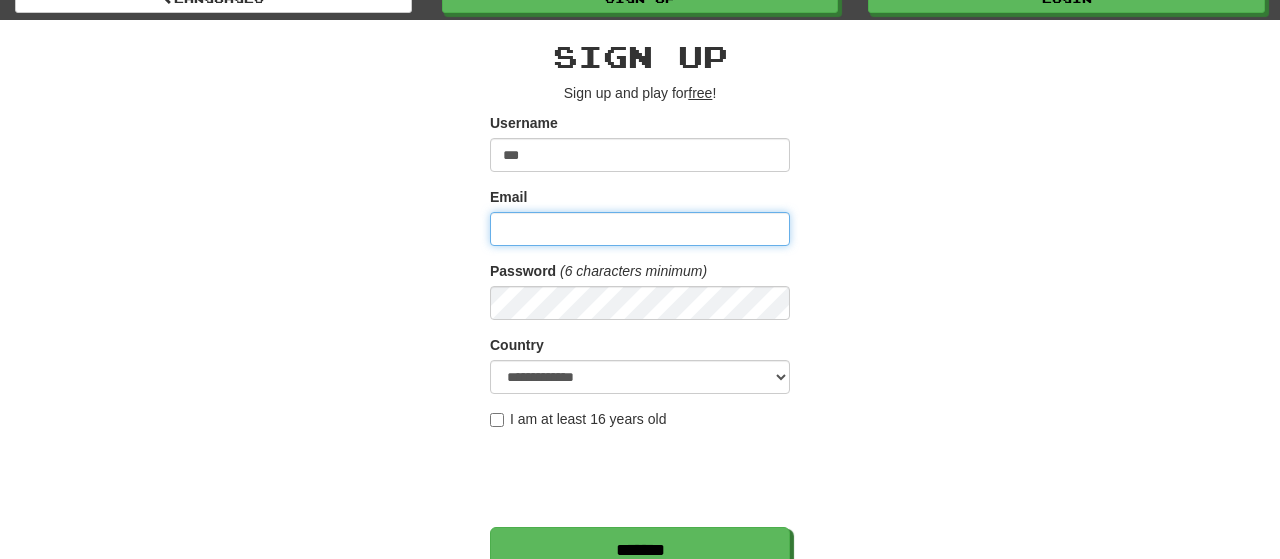 click on "Email" at bounding box center [640, 229] 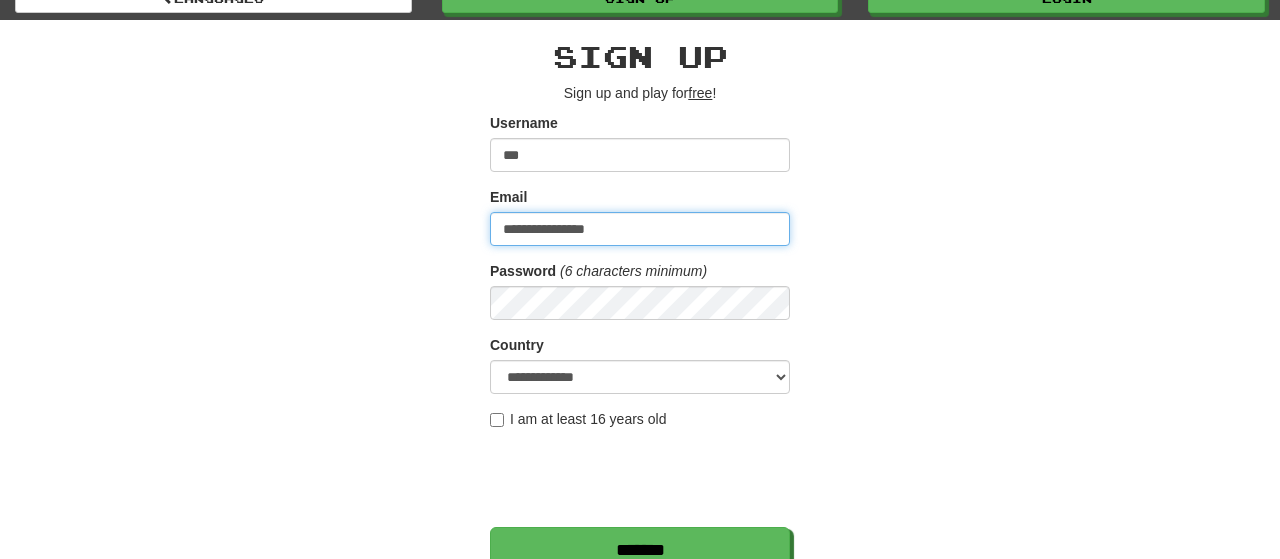 type on "**********" 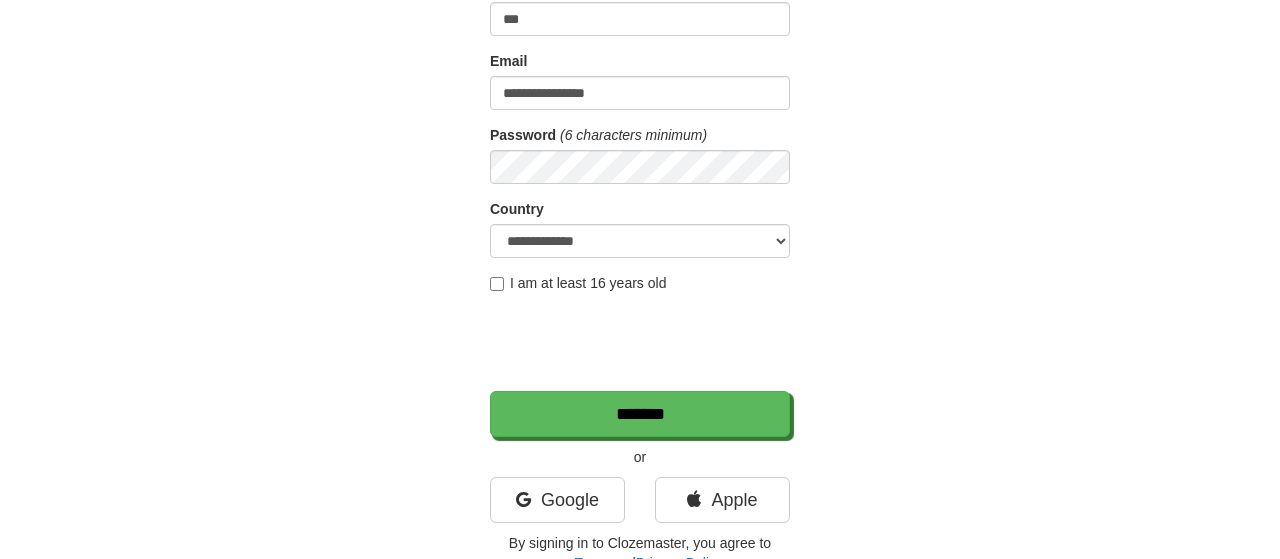 scroll, scrollTop: 208, scrollLeft: 0, axis: vertical 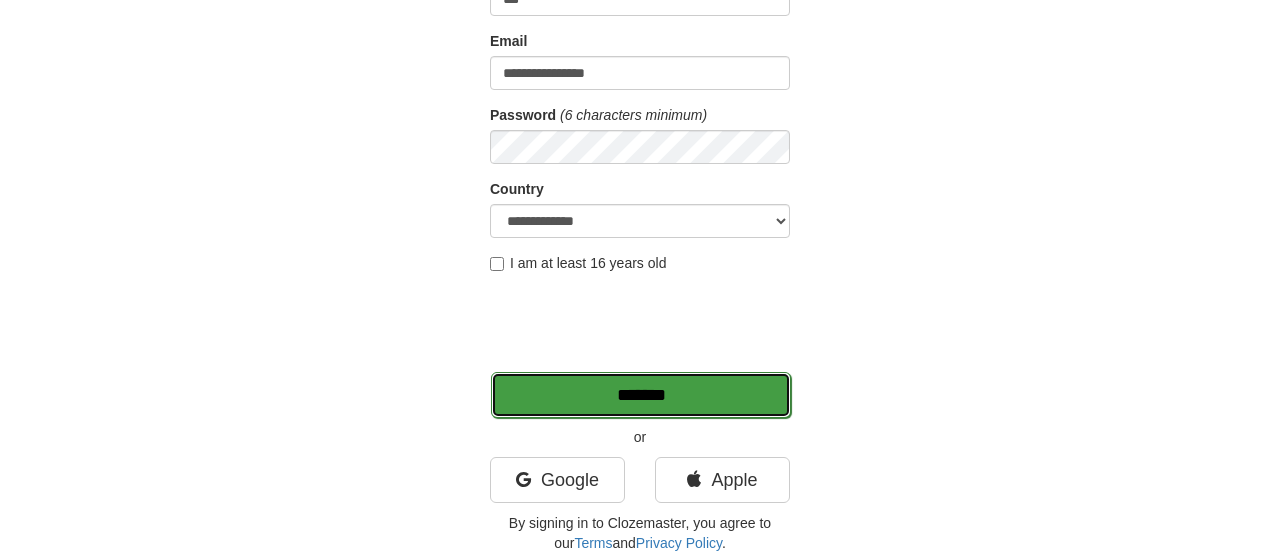 click on "*******" at bounding box center [641, 395] 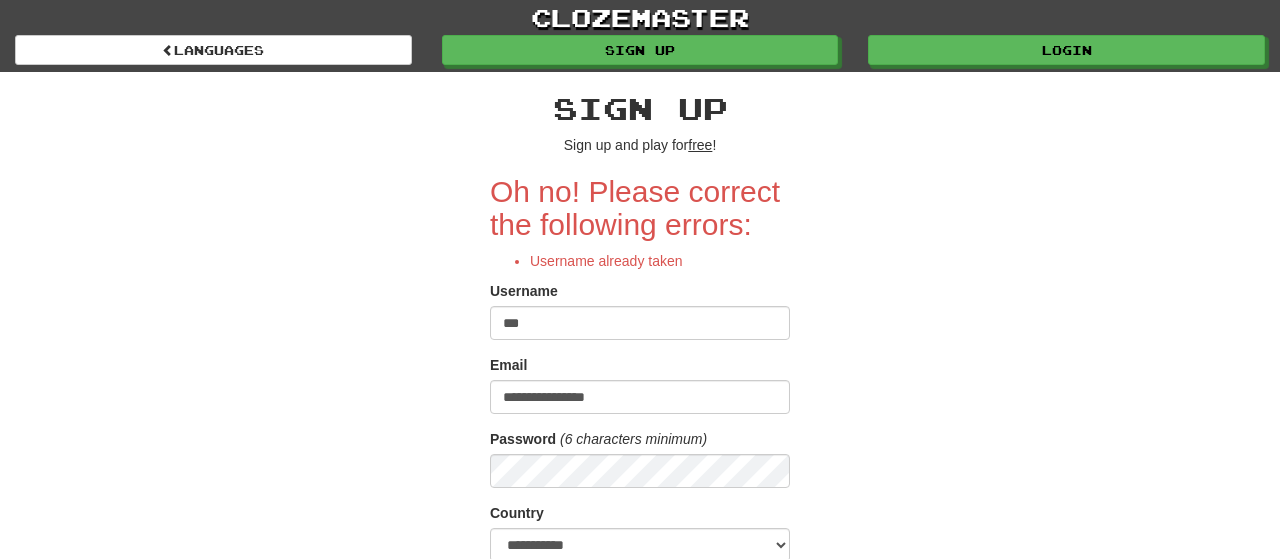 scroll, scrollTop: 0, scrollLeft: 0, axis: both 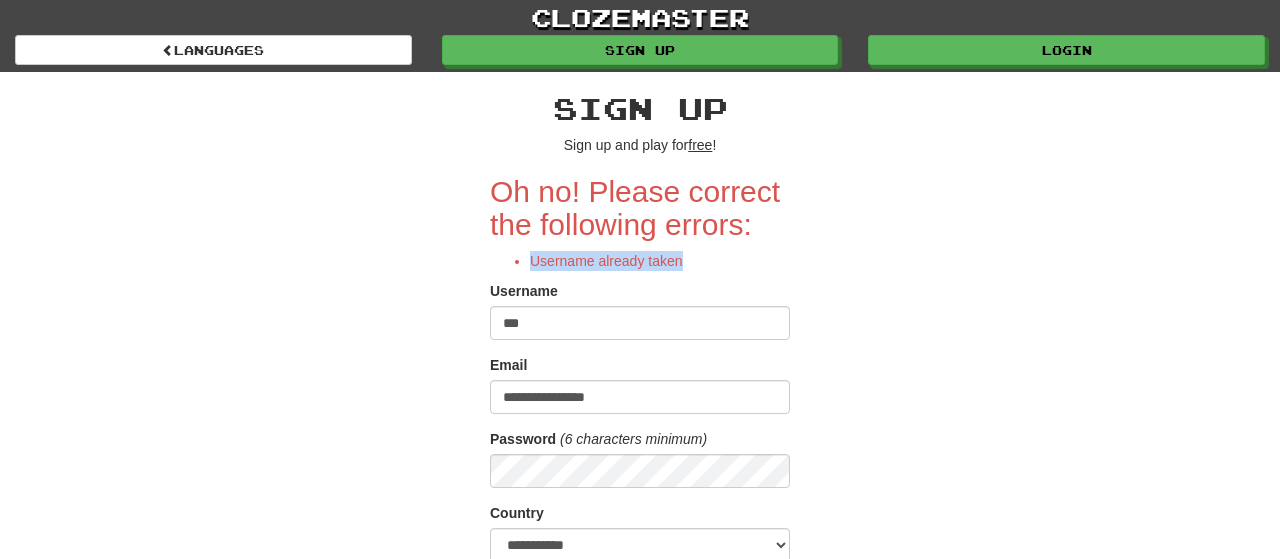 drag, startPoint x: 688, startPoint y: 259, endPoint x: 507, endPoint y: 255, distance: 181.04419 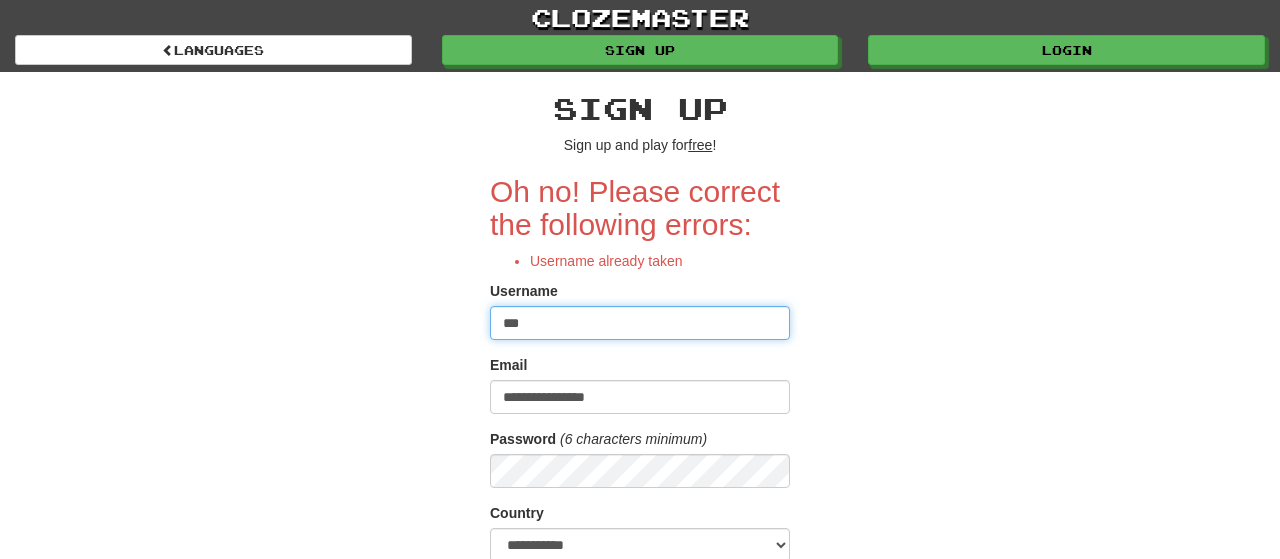 click on "***" at bounding box center (640, 323) 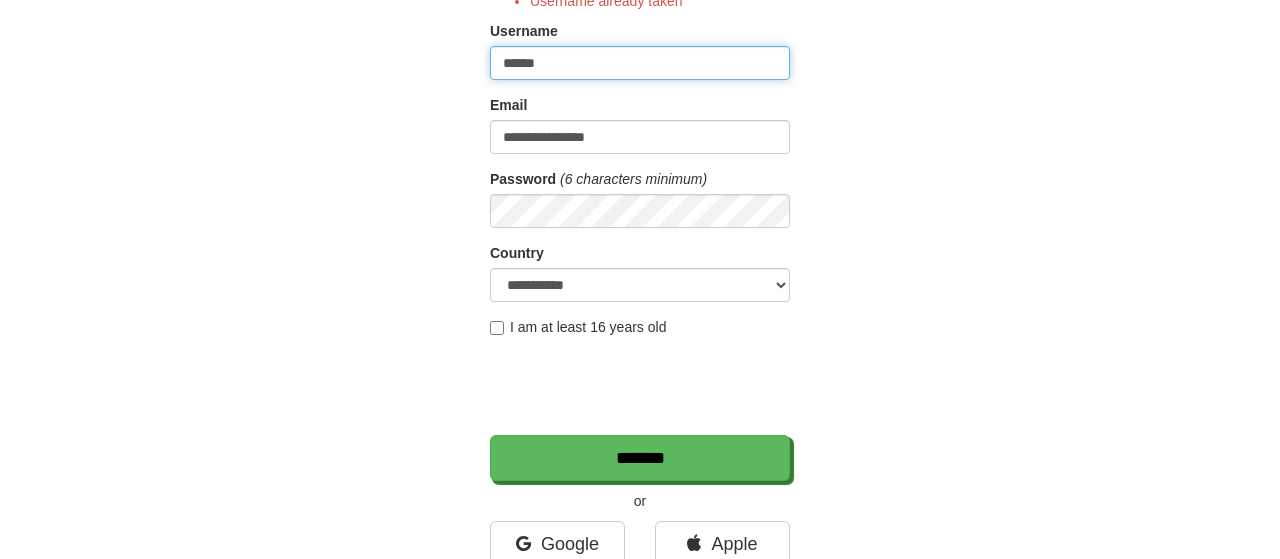 scroll, scrollTop: 312, scrollLeft: 0, axis: vertical 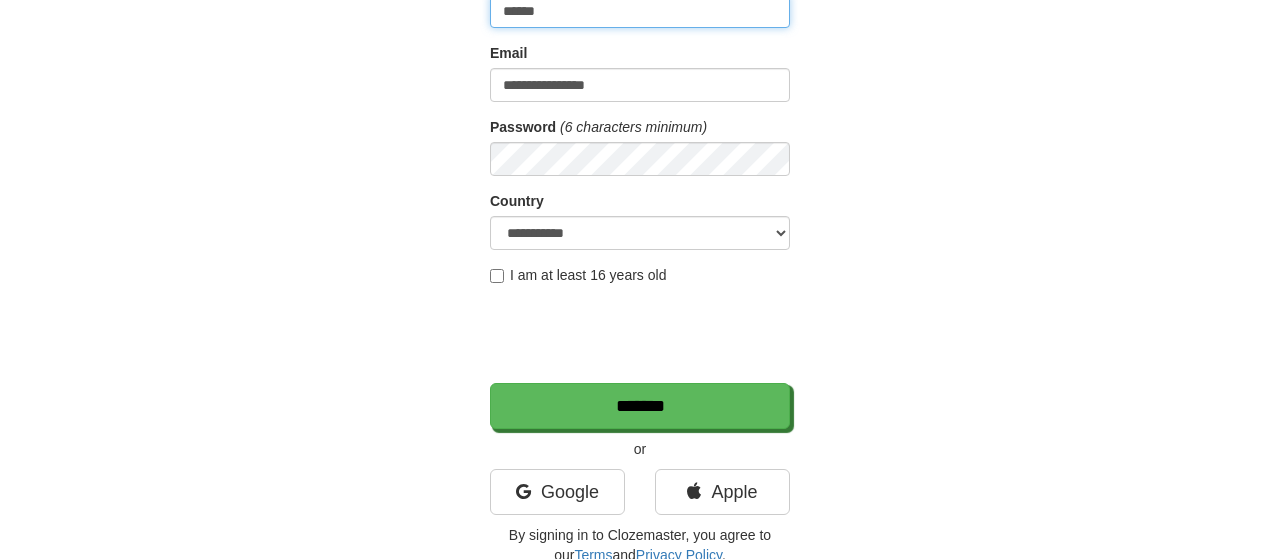 type on "******" 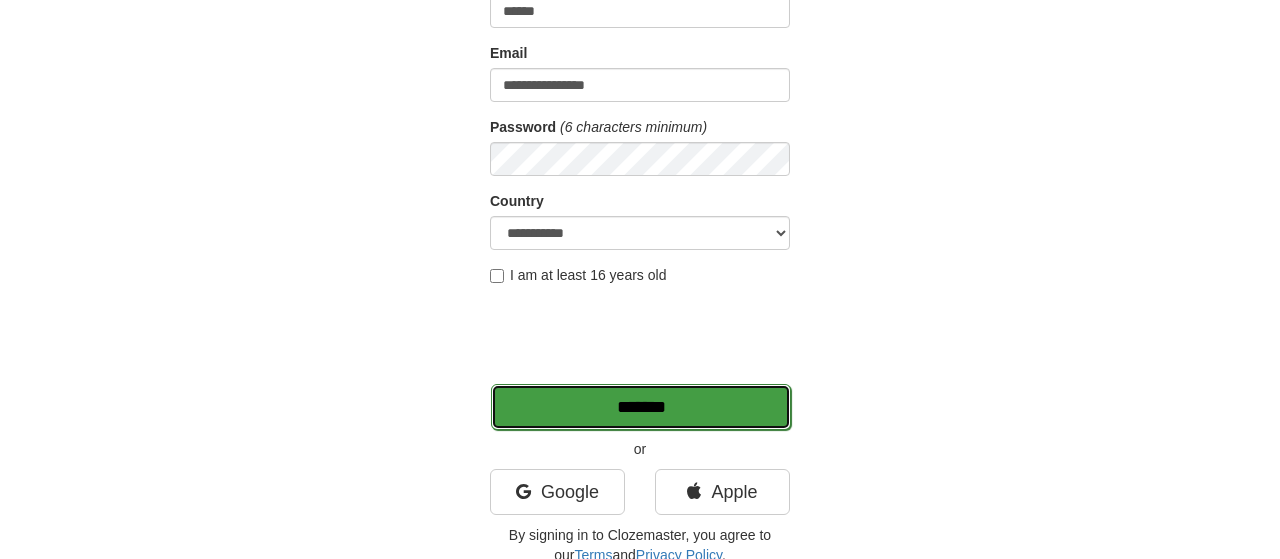 click on "*******" at bounding box center (641, 407) 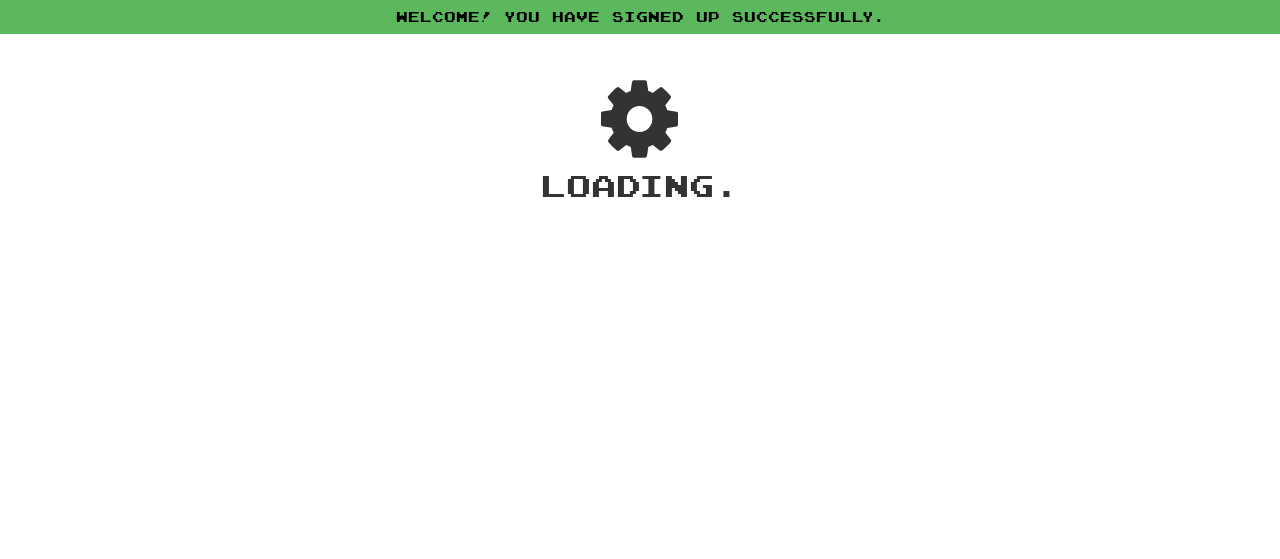 scroll, scrollTop: 0, scrollLeft: 0, axis: both 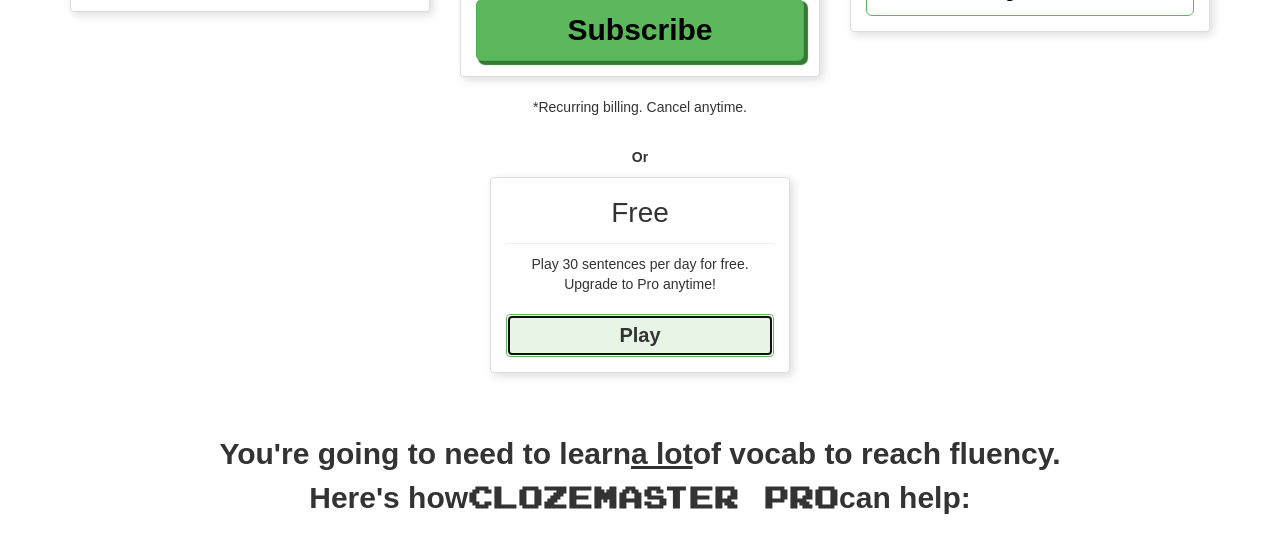 click on "Play" at bounding box center (640, 335) 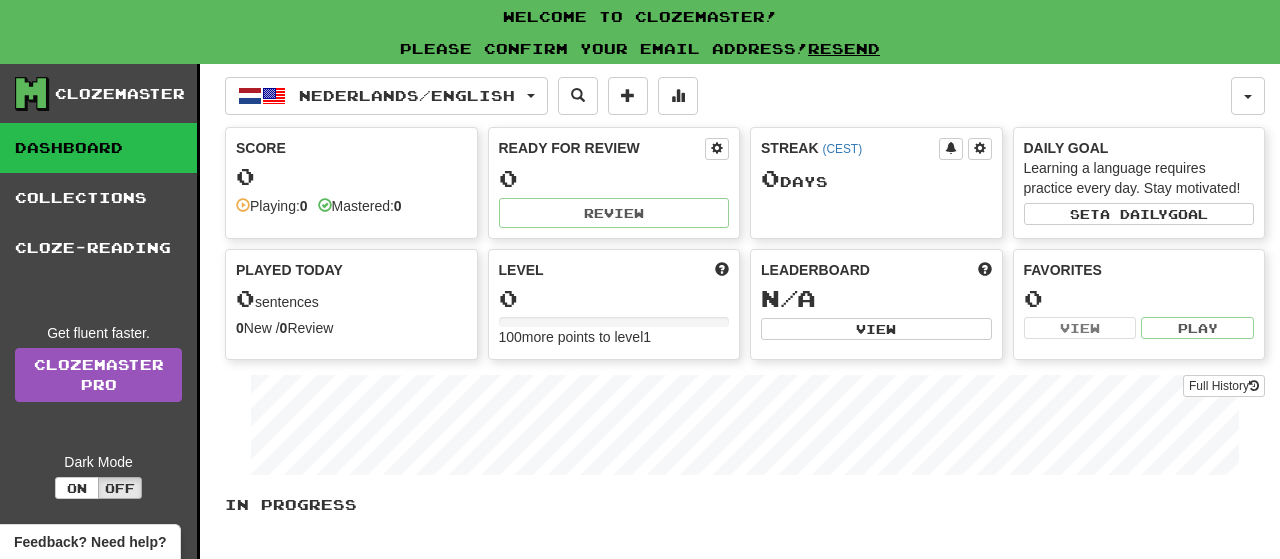 scroll, scrollTop: 0, scrollLeft: 0, axis: both 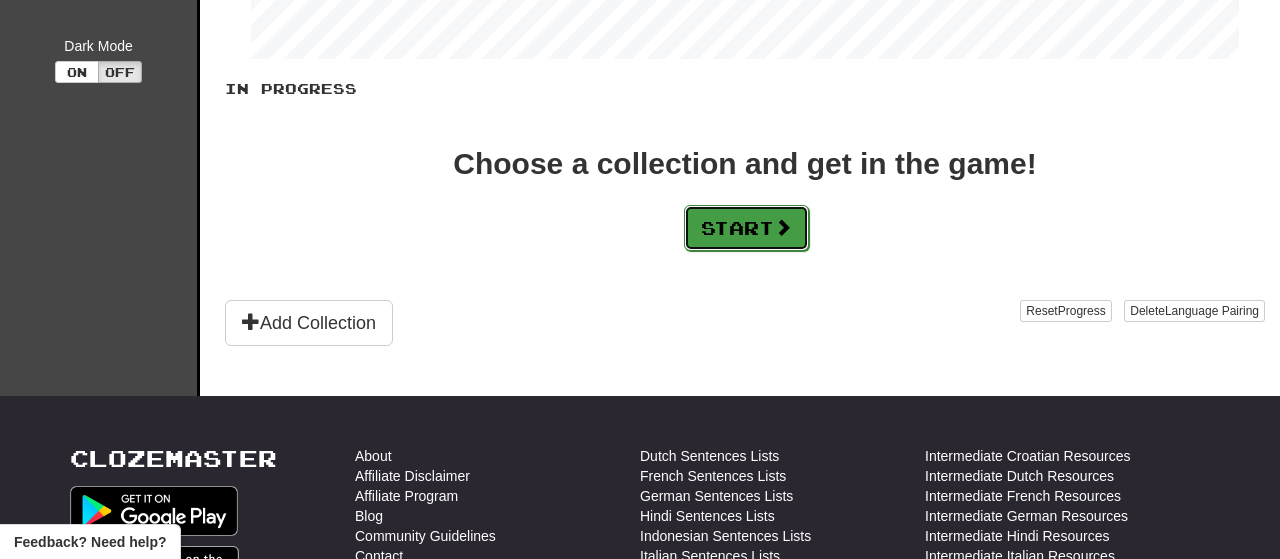 click on "Start" at bounding box center (746, 228) 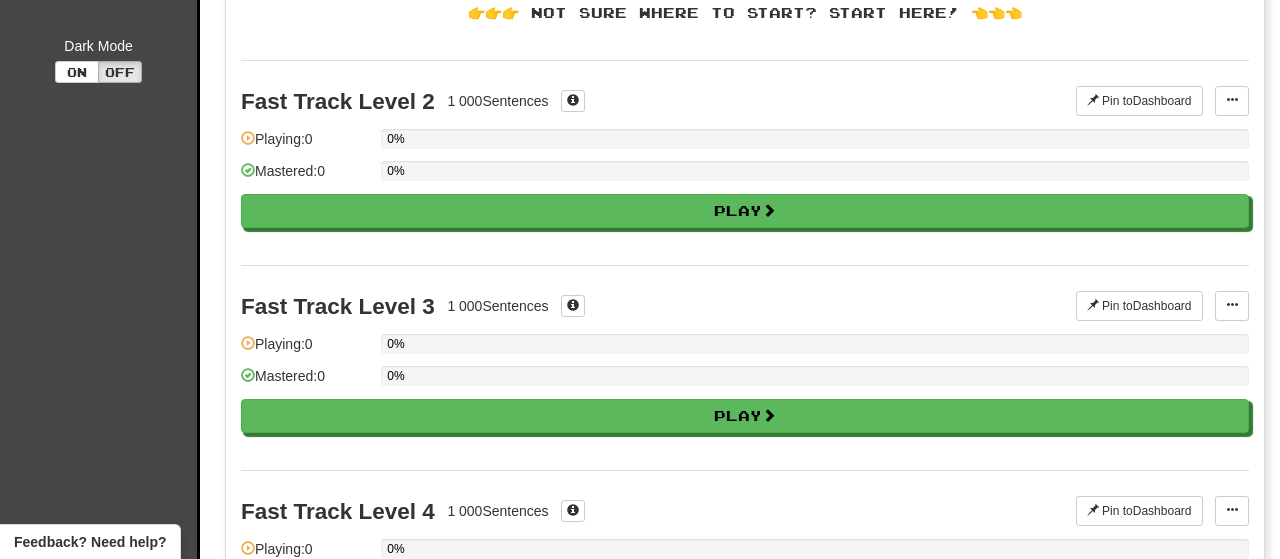 scroll, scrollTop: 0, scrollLeft: 0, axis: both 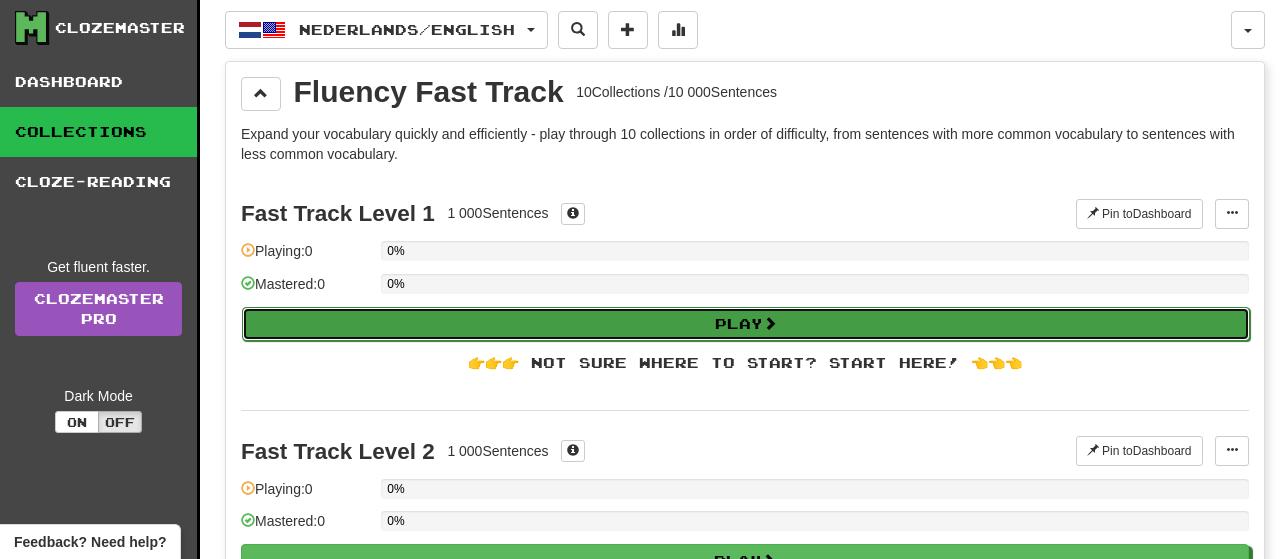 click on "Play" at bounding box center [746, 324] 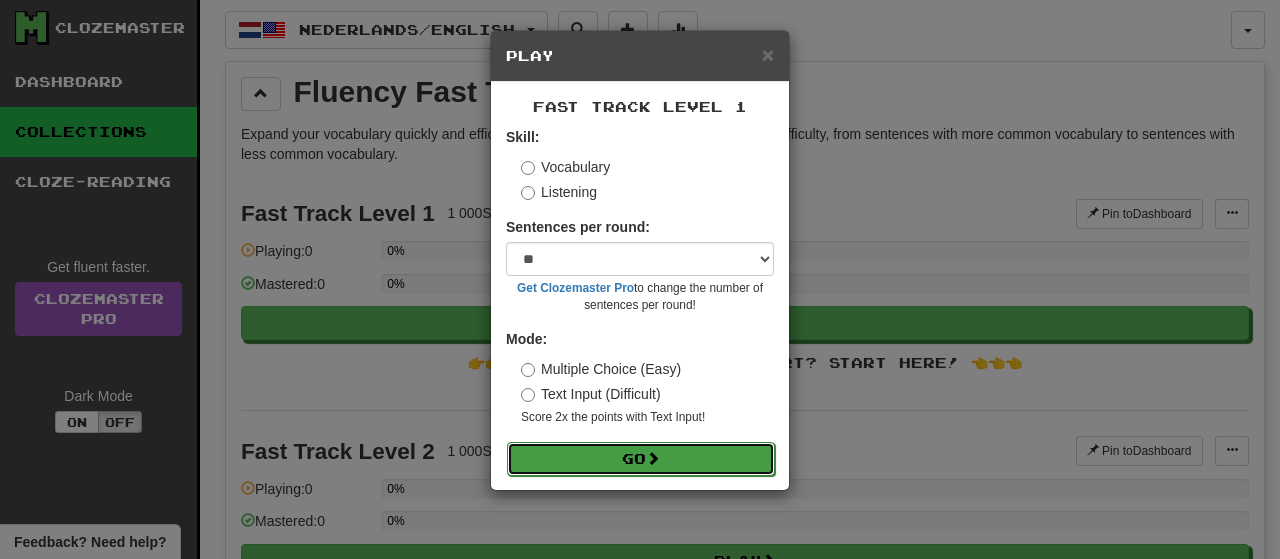 click on "Go" at bounding box center [641, 459] 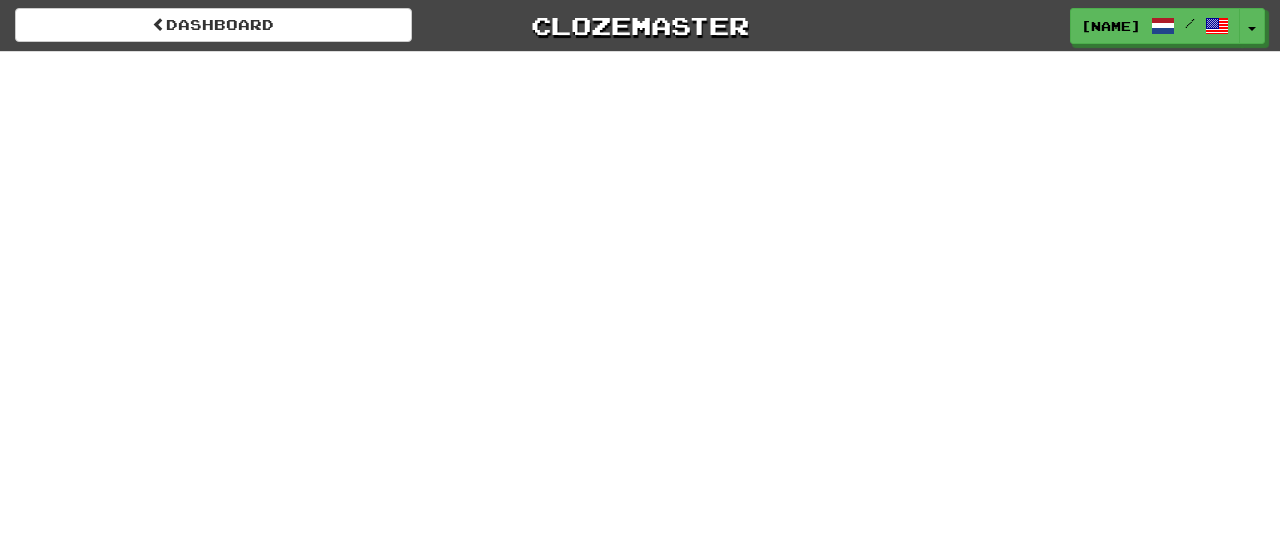 scroll, scrollTop: 0, scrollLeft: 0, axis: both 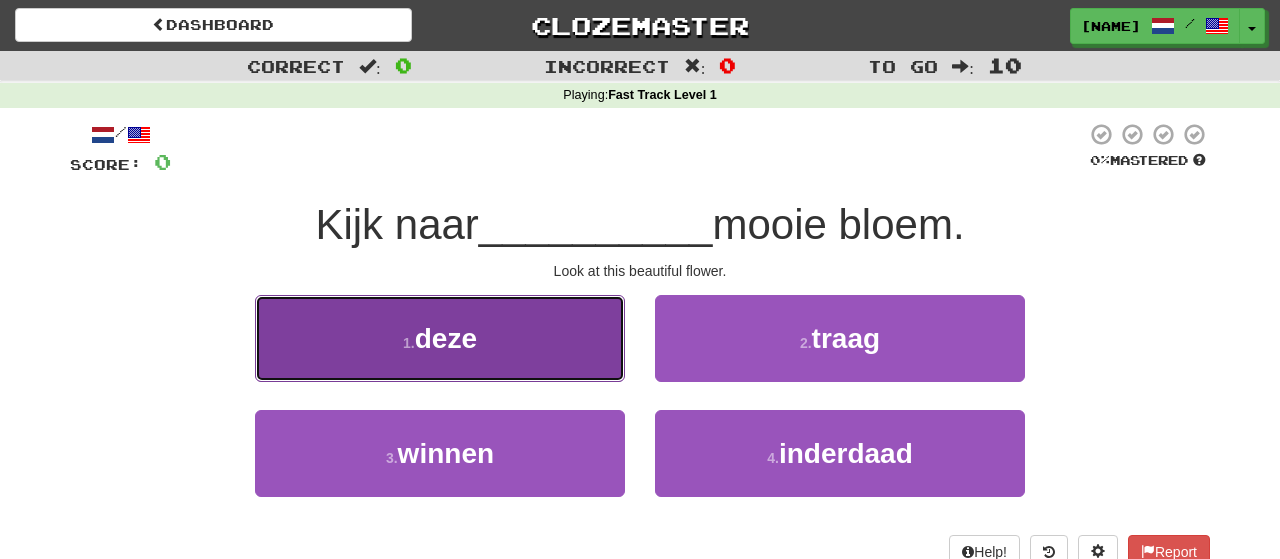 click on "deze" at bounding box center [446, 338] 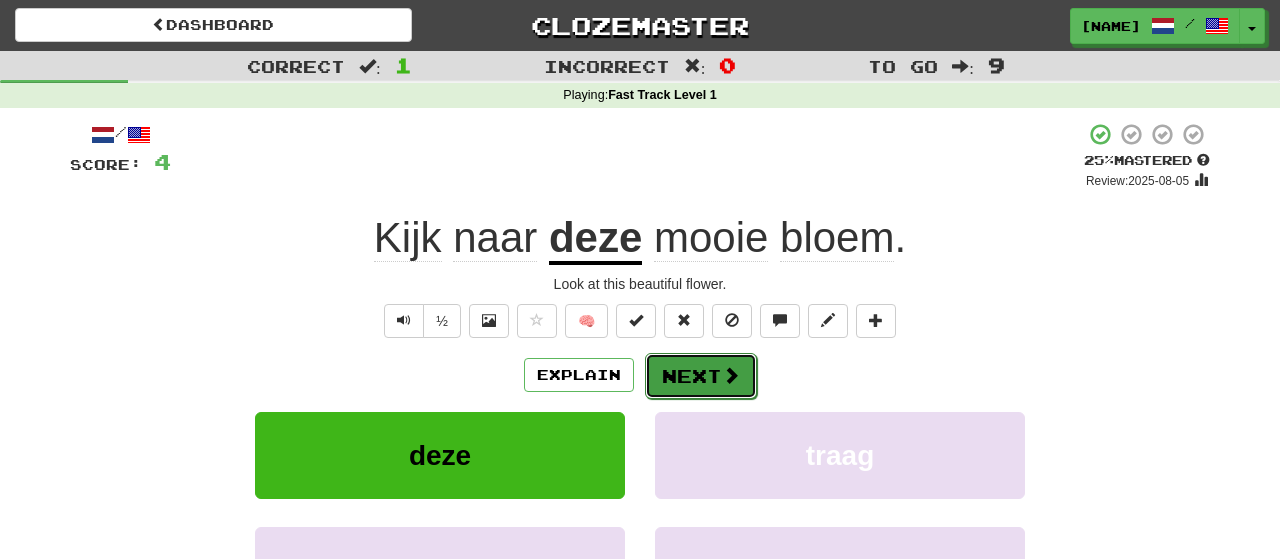 click on "Next" at bounding box center (701, 376) 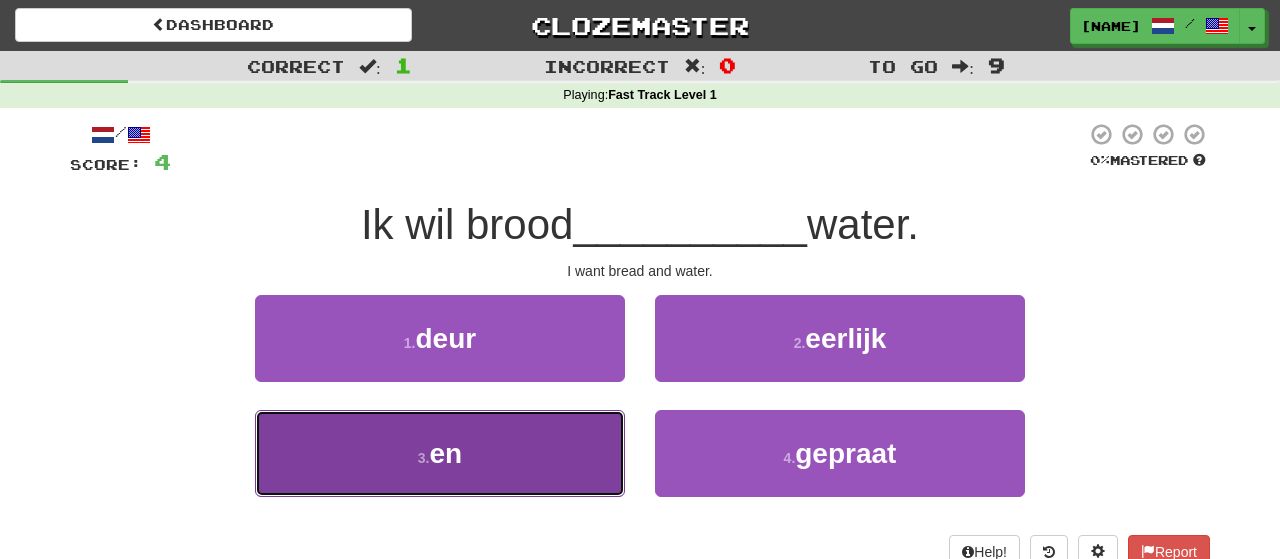 click on "3 .  en" at bounding box center (440, 453) 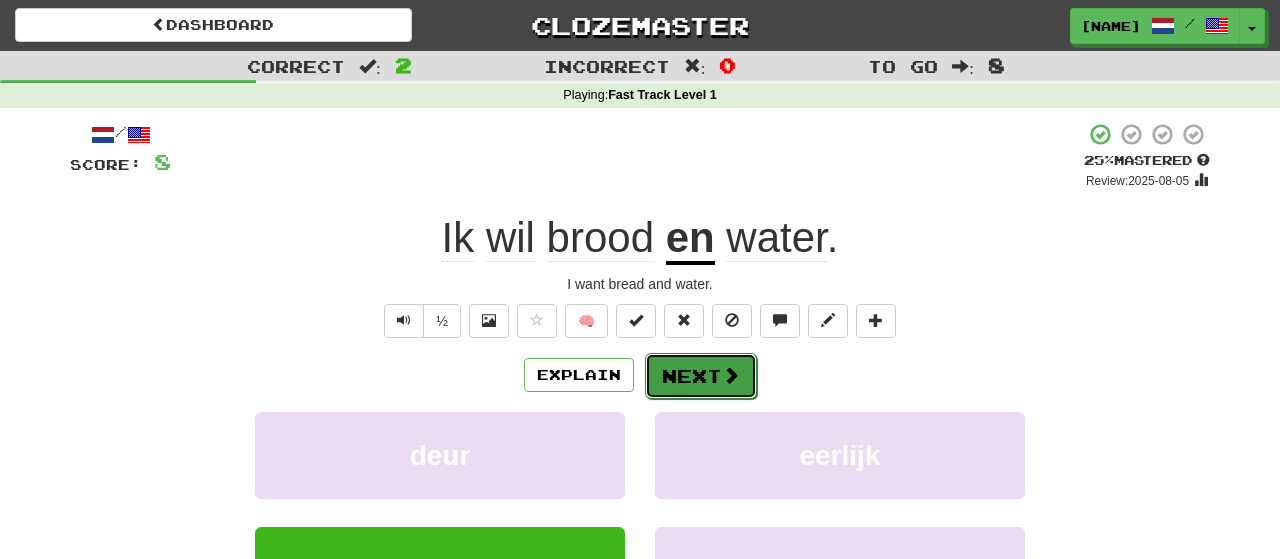 click on "Next" at bounding box center (701, 376) 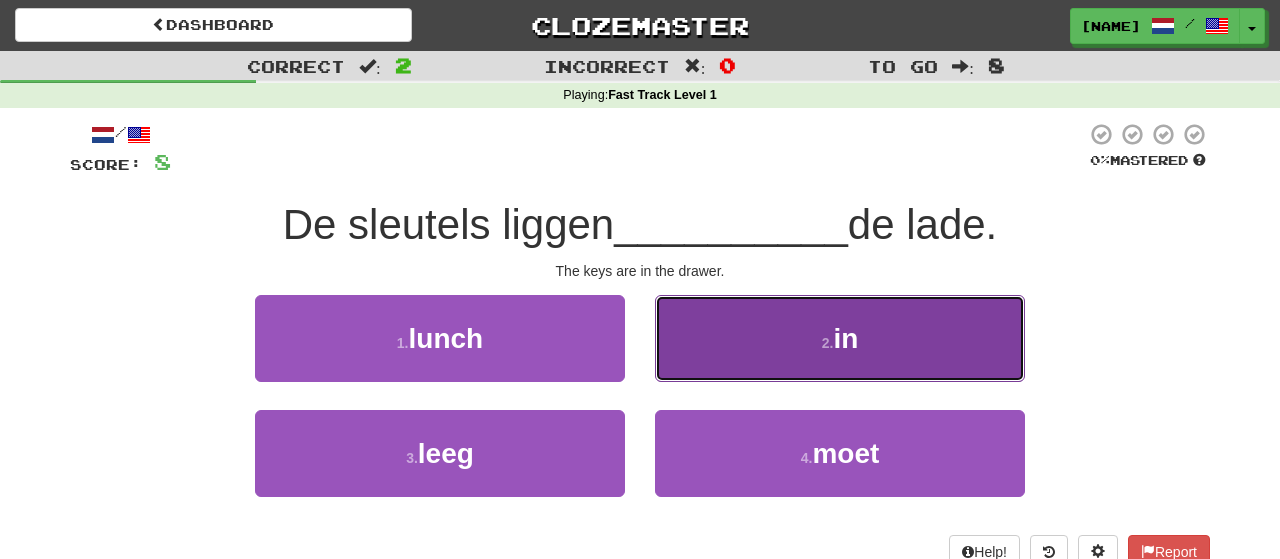 click on "2 .  in" at bounding box center [840, 338] 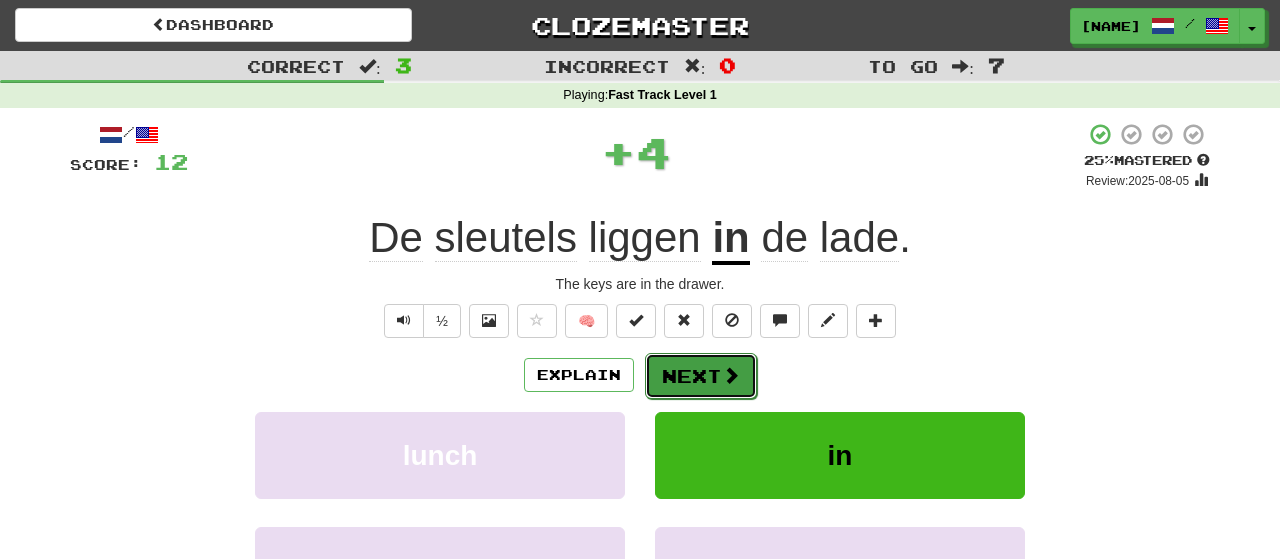 click on "Next" at bounding box center (701, 376) 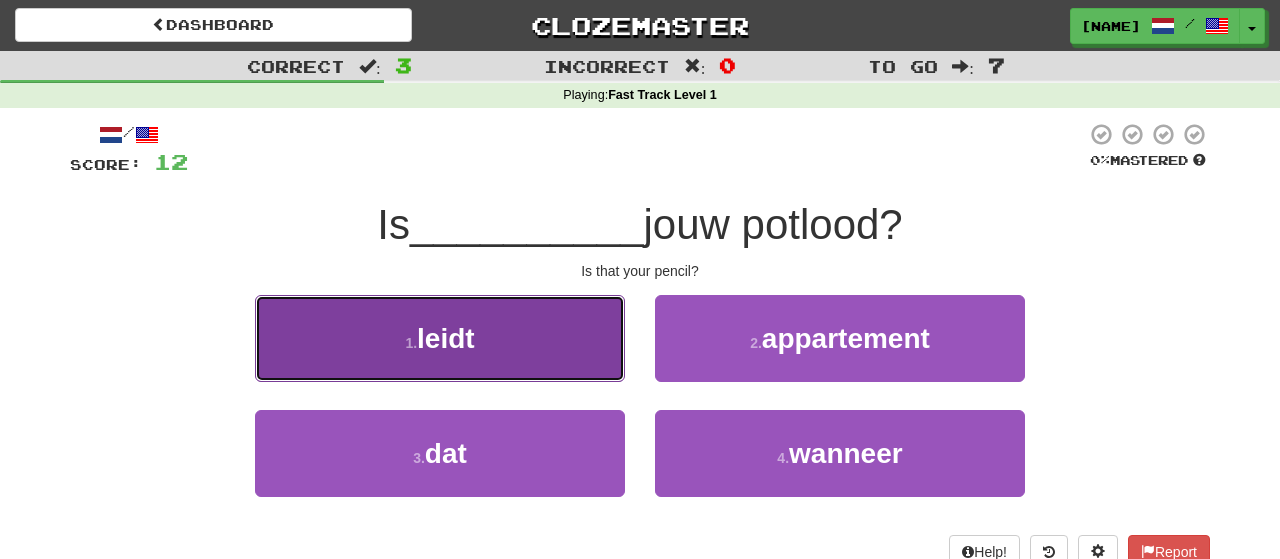click on "leidt" at bounding box center [446, 338] 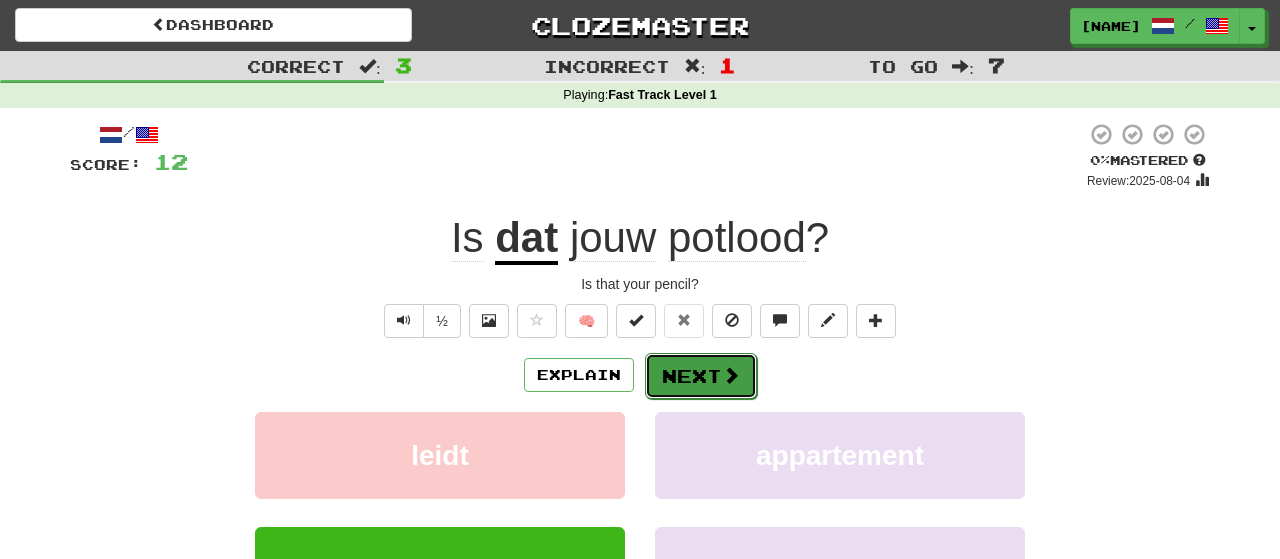 click on "Next" at bounding box center (701, 376) 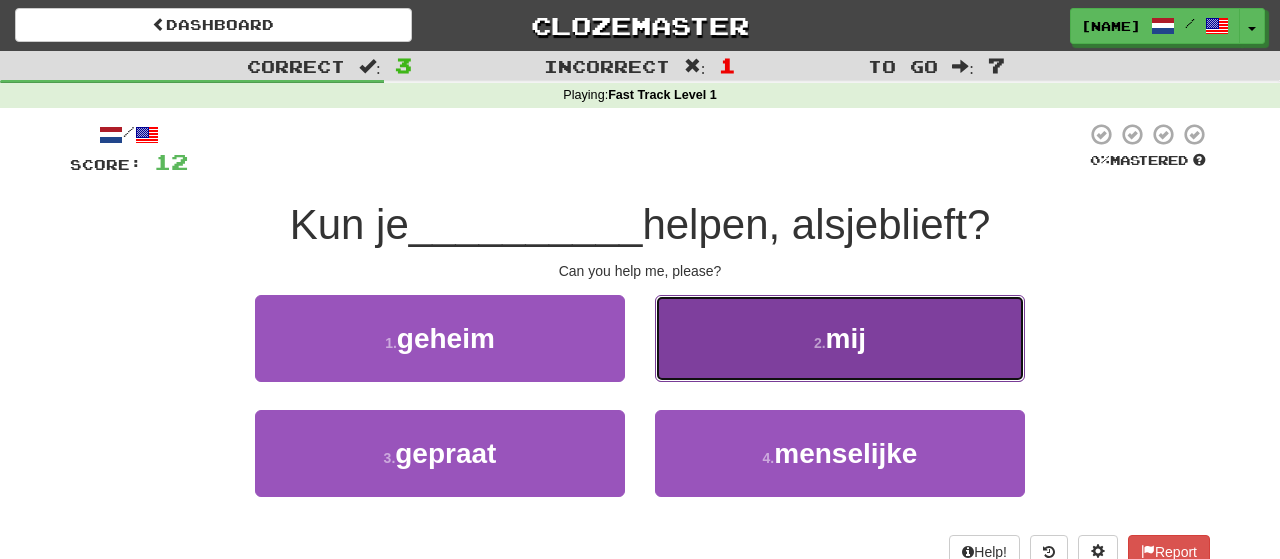 click on "mij" at bounding box center [846, 338] 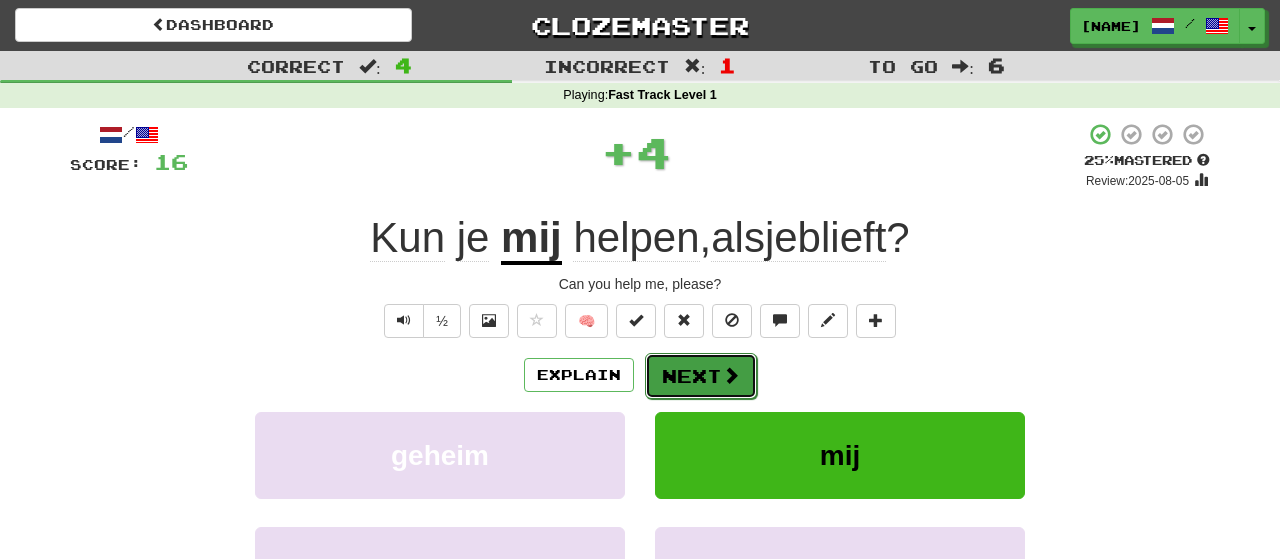 click on "Next" at bounding box center (701, 376) 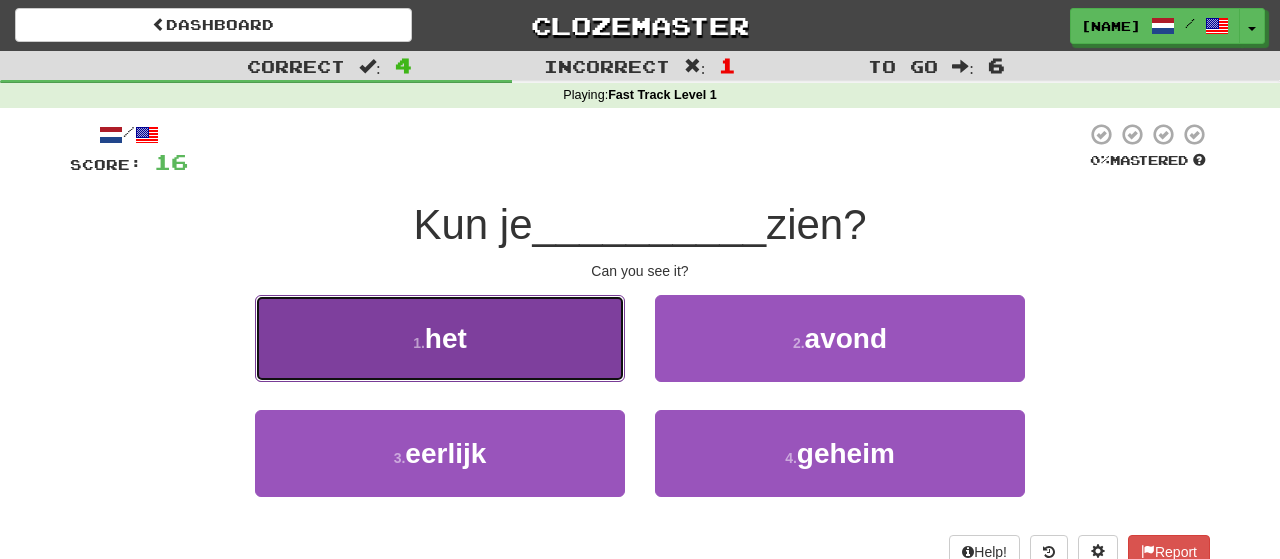 click on "het" at bounding box center [446, 338] 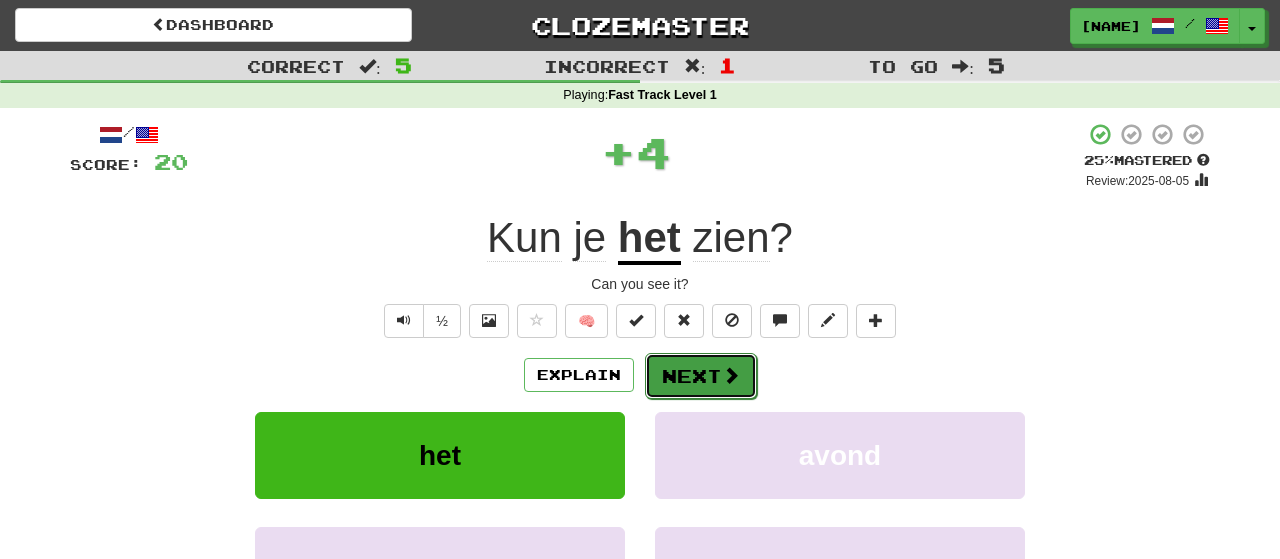 click on "Next" at bounding box center (701, 376) 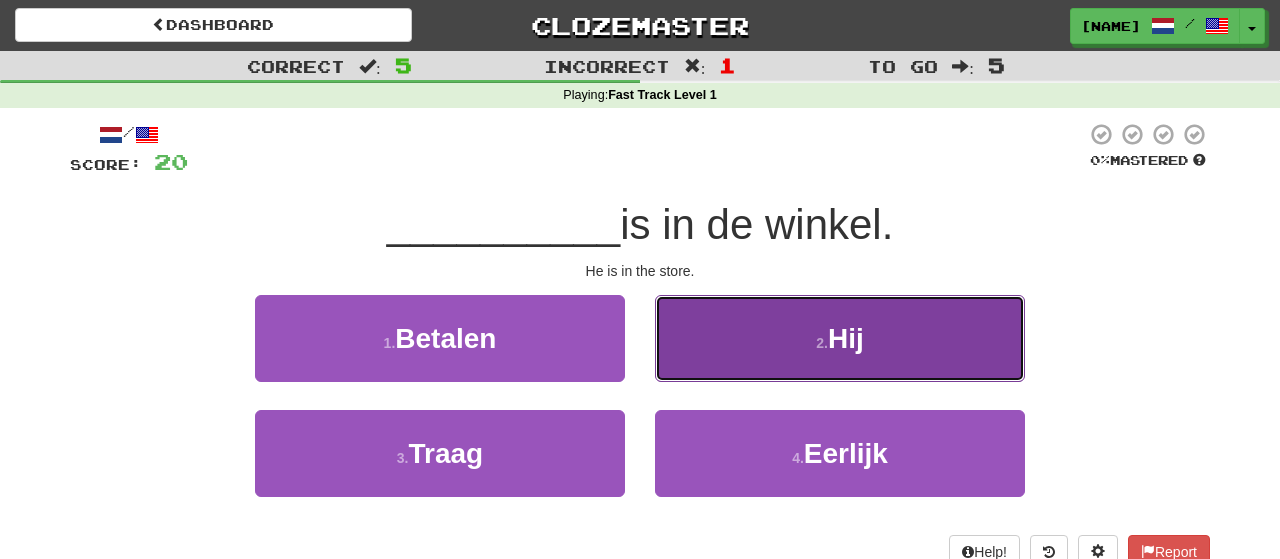 click on "2 .  Hij" at bounding box center (840, 338) 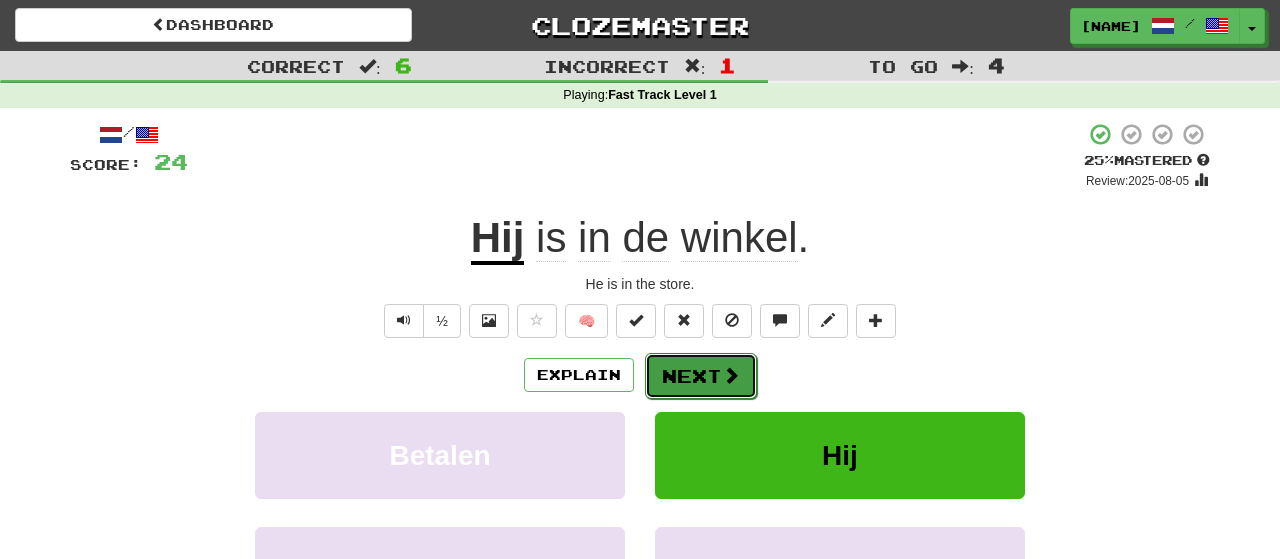click on "Next" at bounding box center (701, 376) 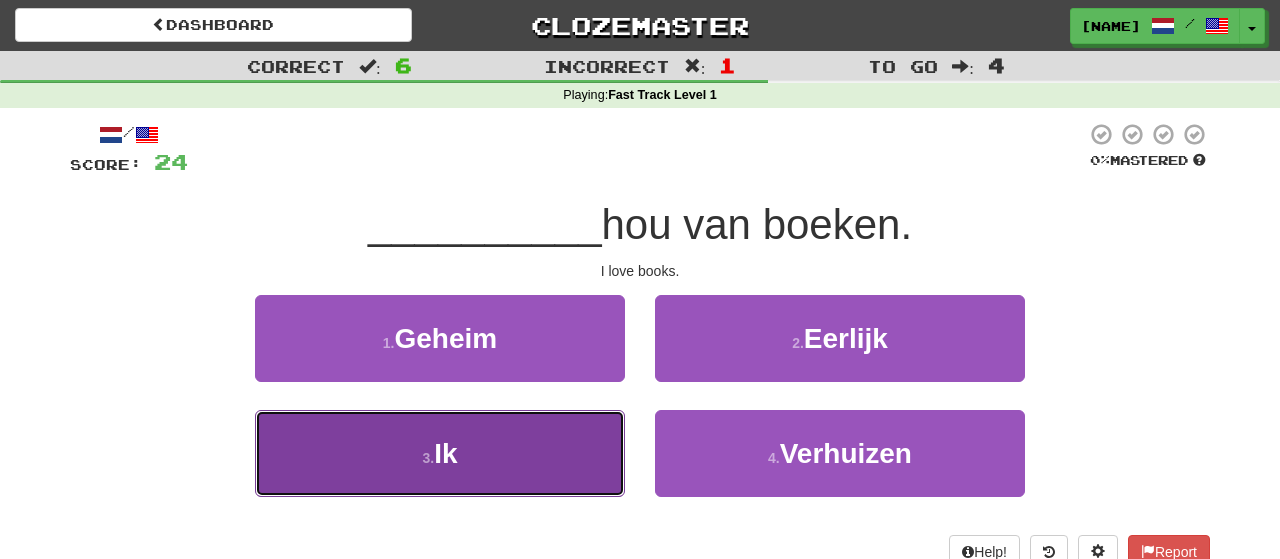 click on "3 .  Ik" at bounding box center (440, 453) 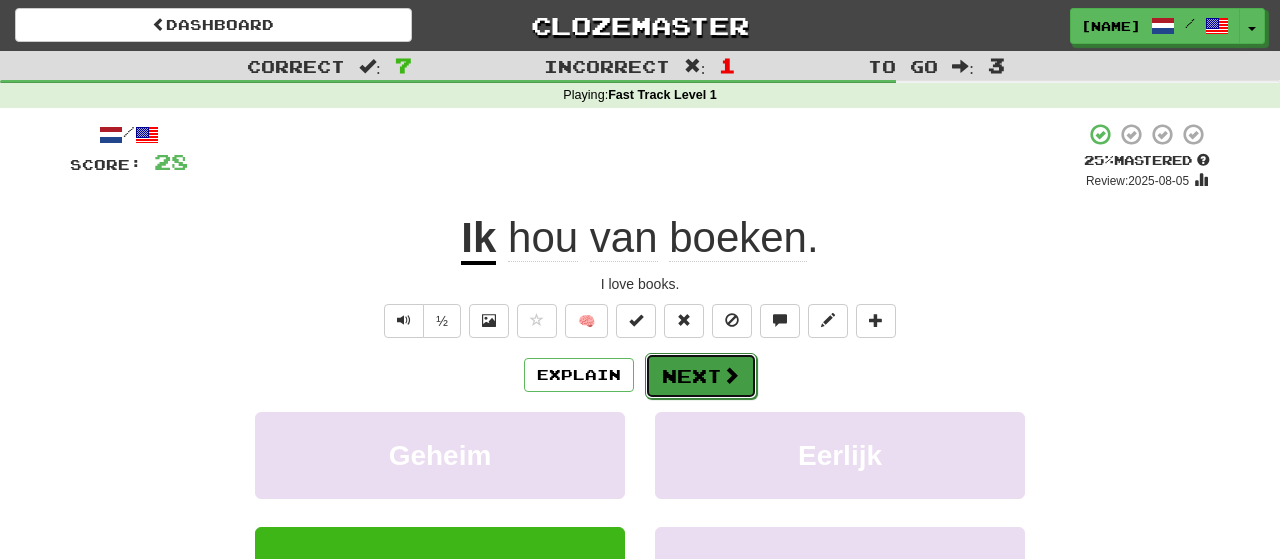 click on "Next" at bounding box center [701, 376] 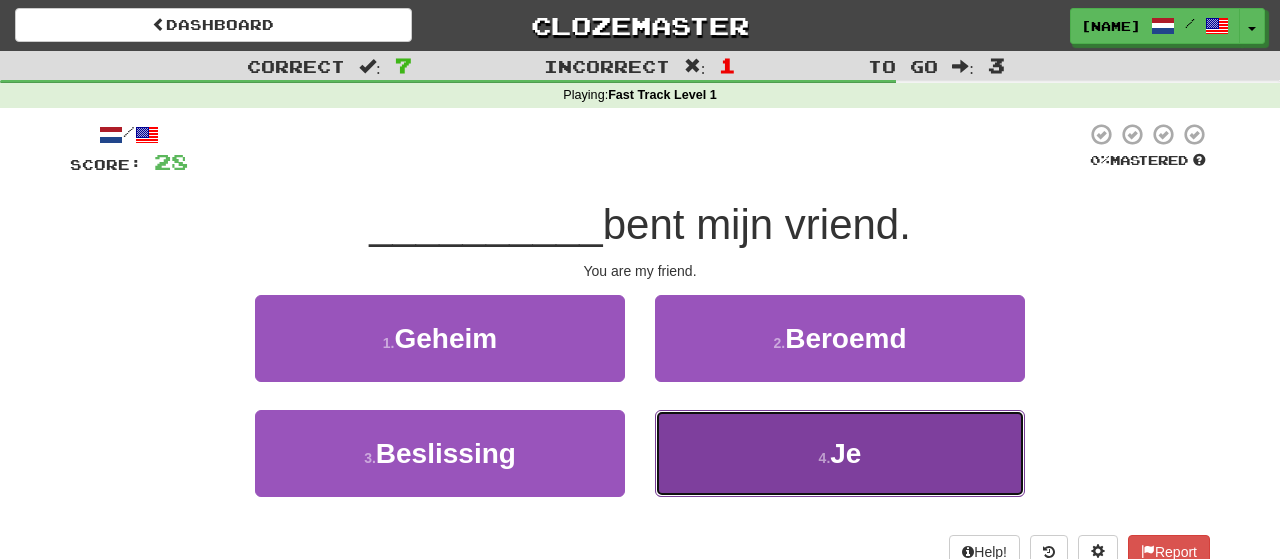 click on "Je" at bounding box center [845, 453] 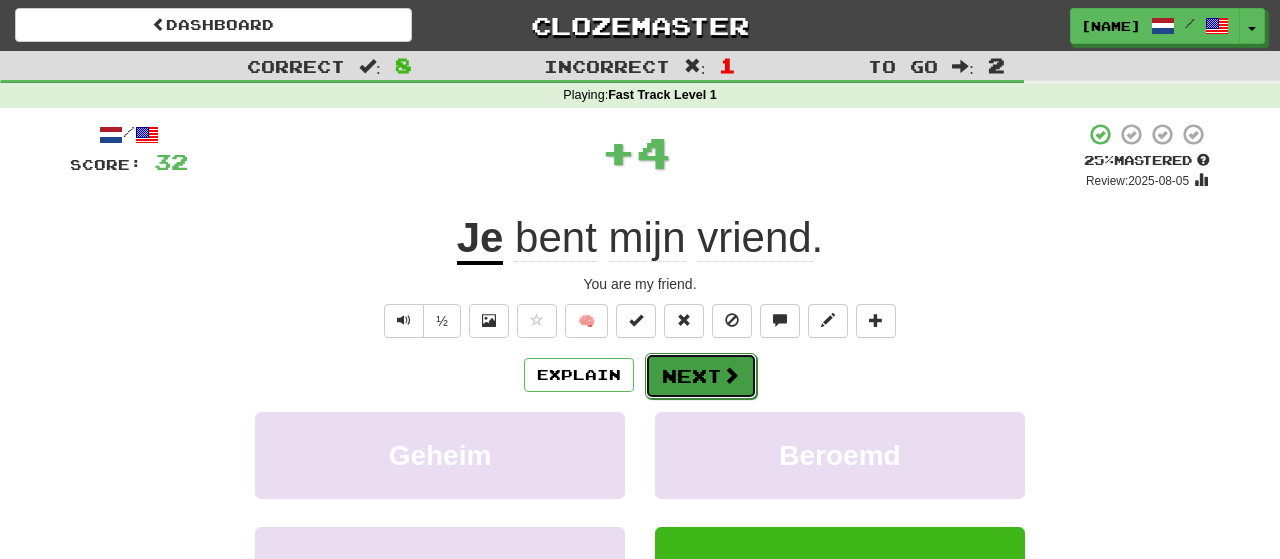 click on "Next" at bounding box center (701, 376) 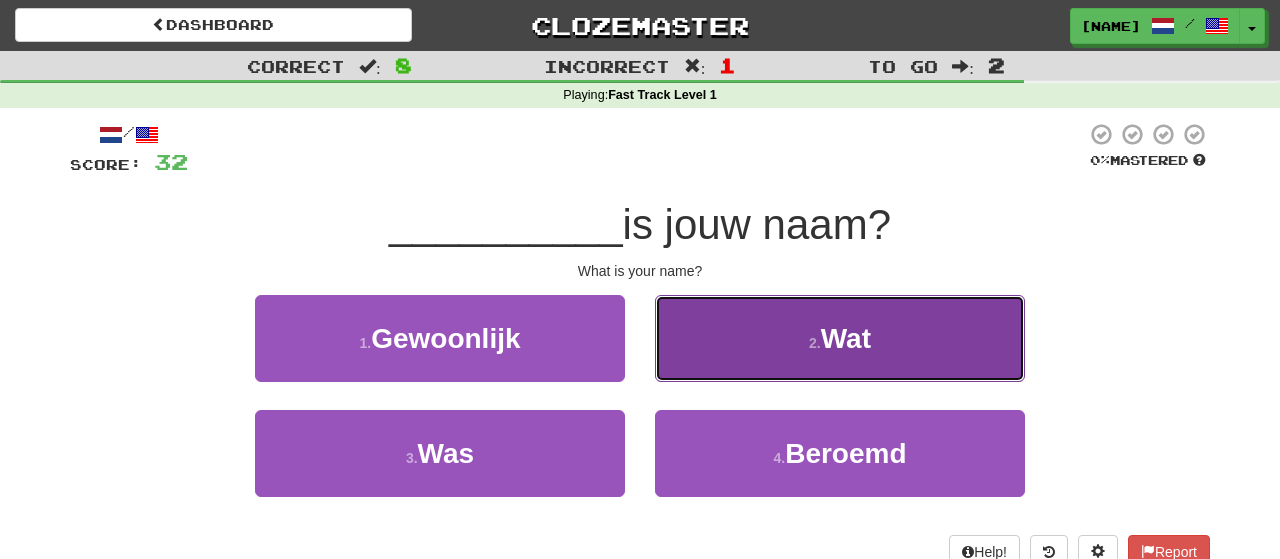 click on "Wat" at bounding box center (846, 338) 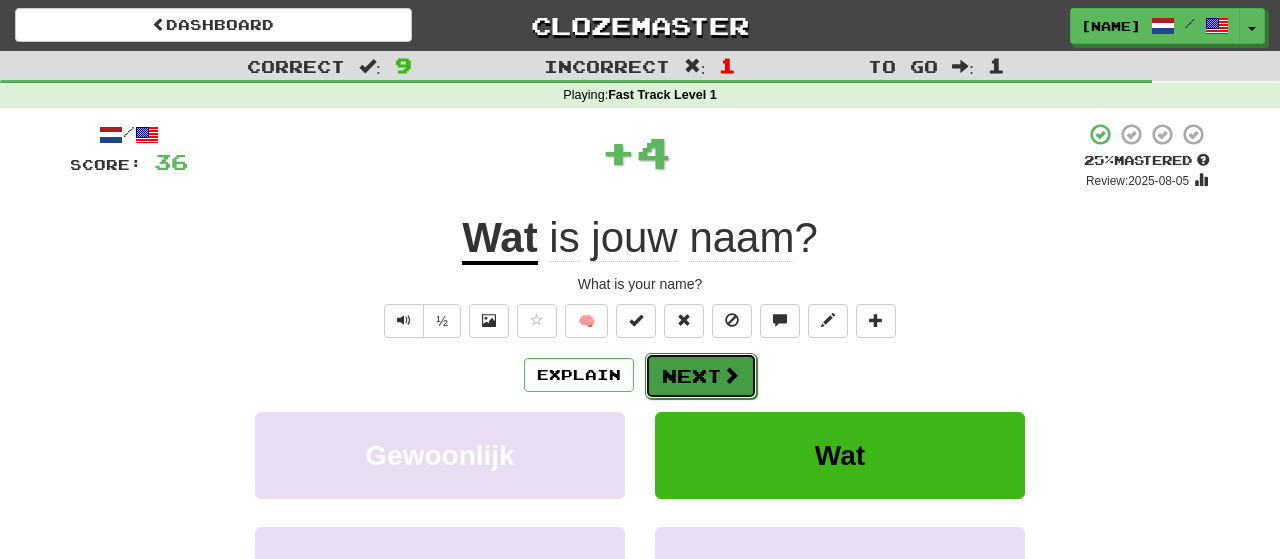 click on "Next" at bounding box center [701, 376] 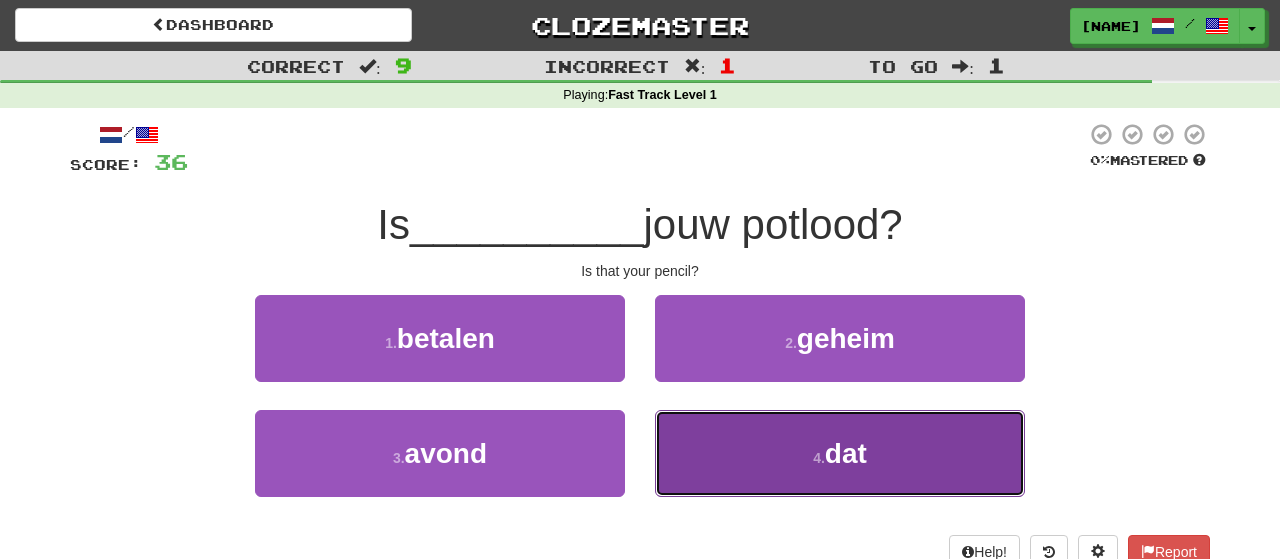 click on "4 .  dat" at bounding box center [840, 453] 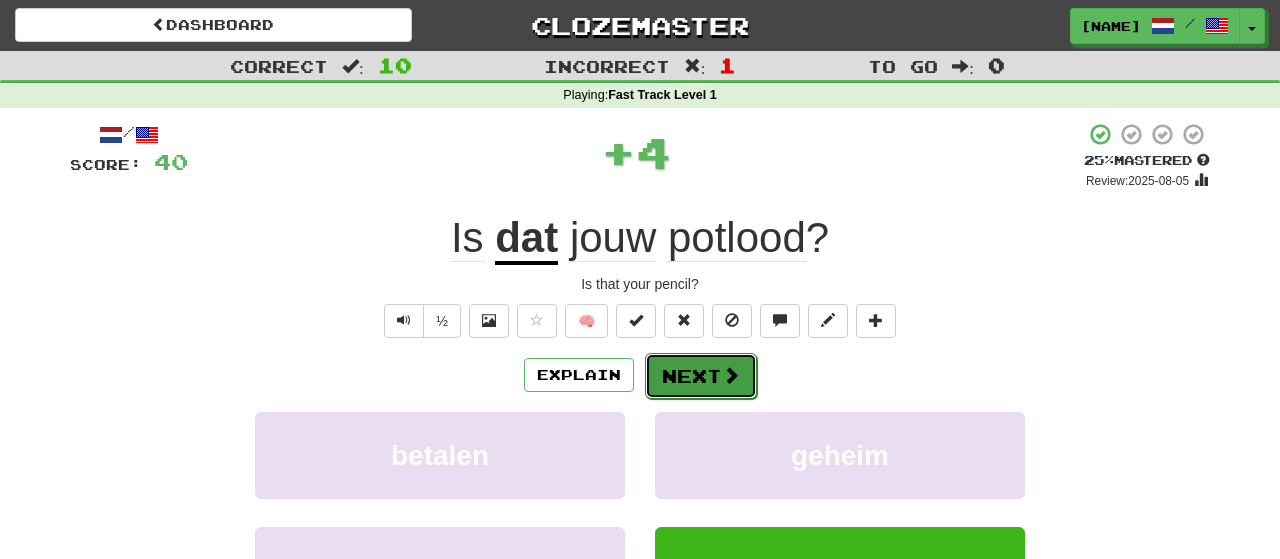 click on "Next" at bounding box center (701, 376) 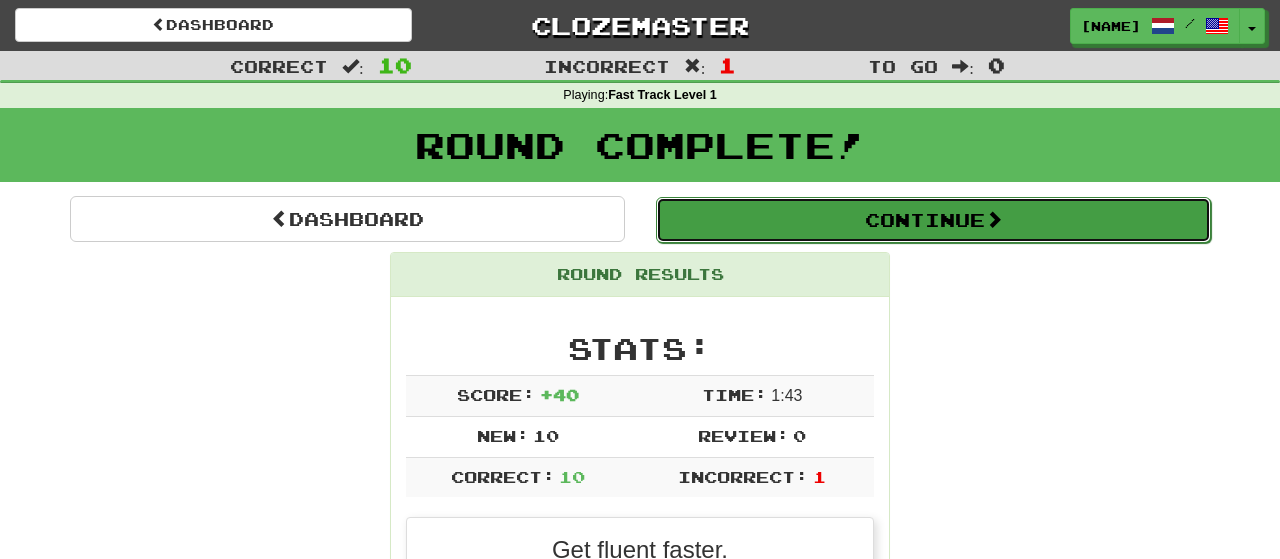 click on "Continue" at bounding box center [933, 220] 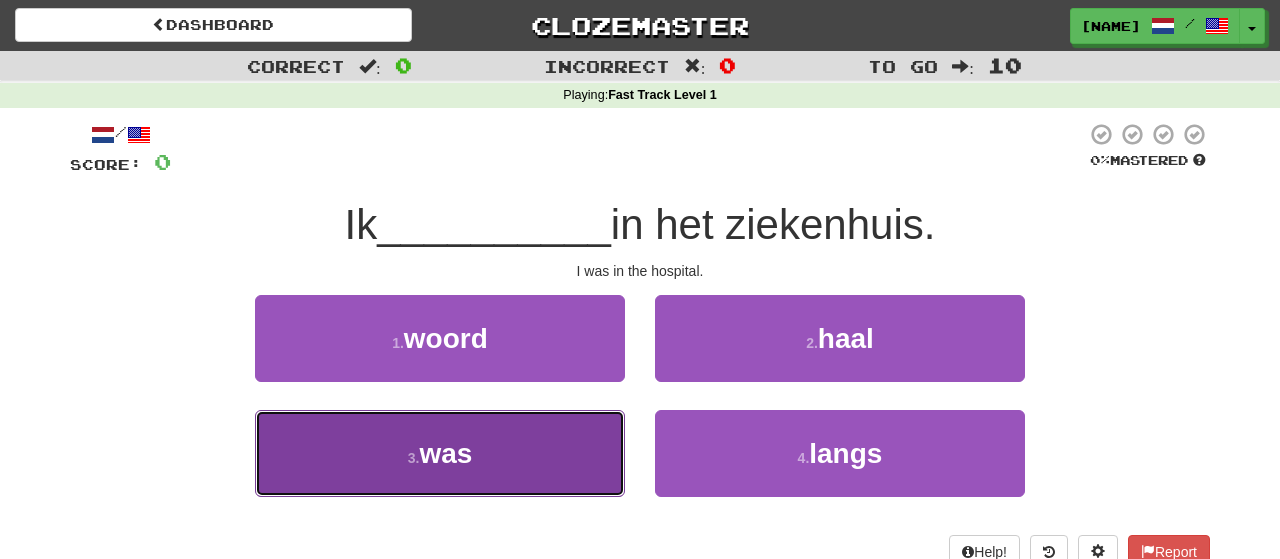 click on "was" at bounding box center [445, 453] 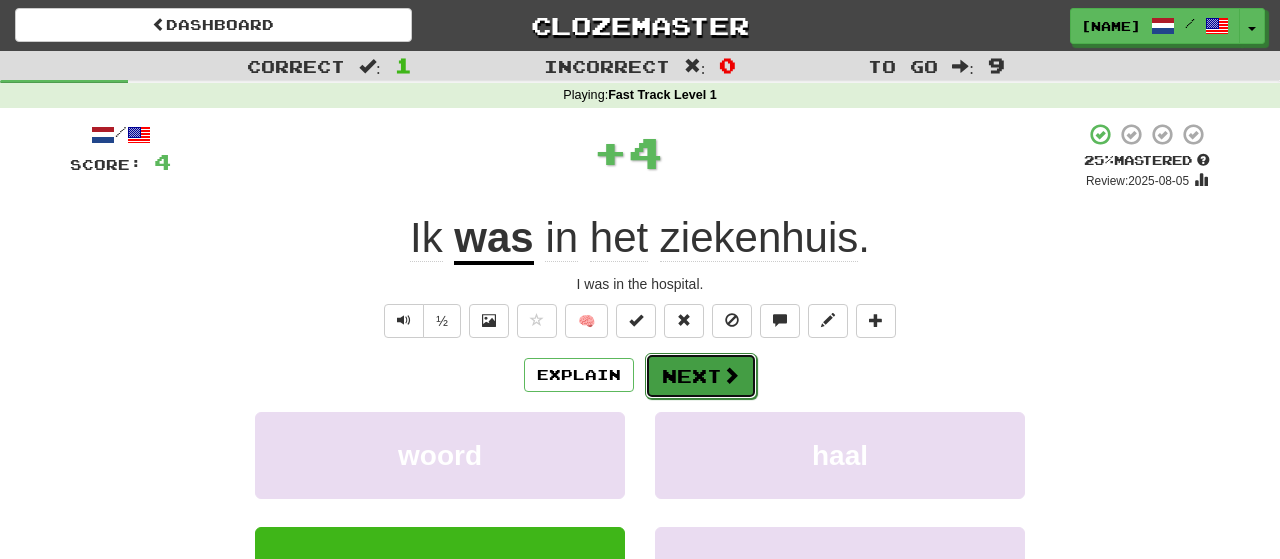 click on "Next" at bounding box center [701, 376] 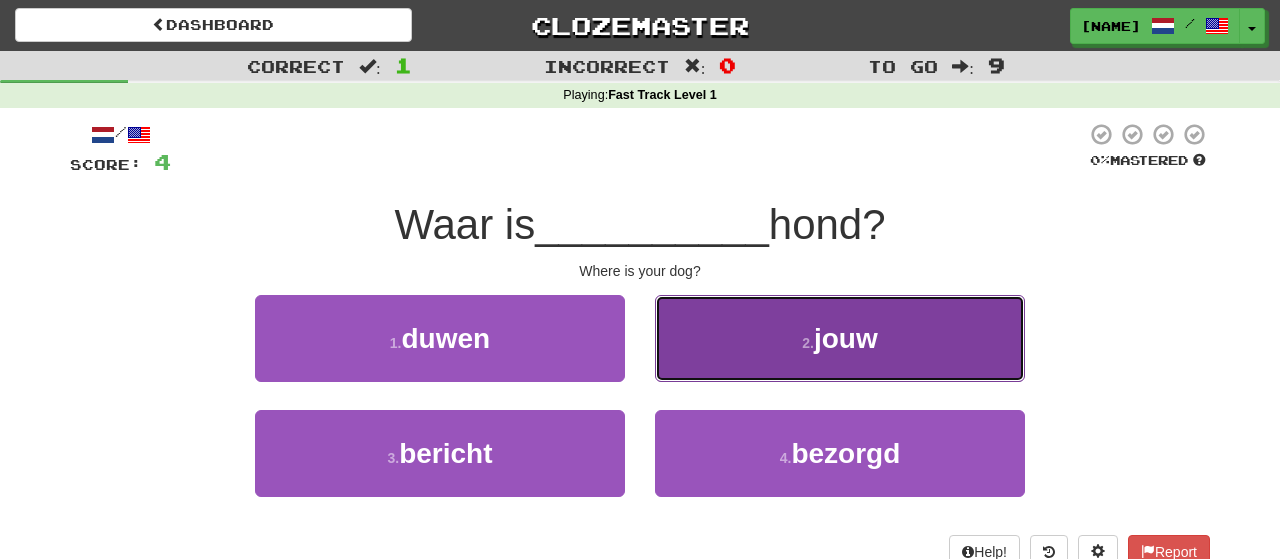 click on "jouw" at bounding box center [846, 338] 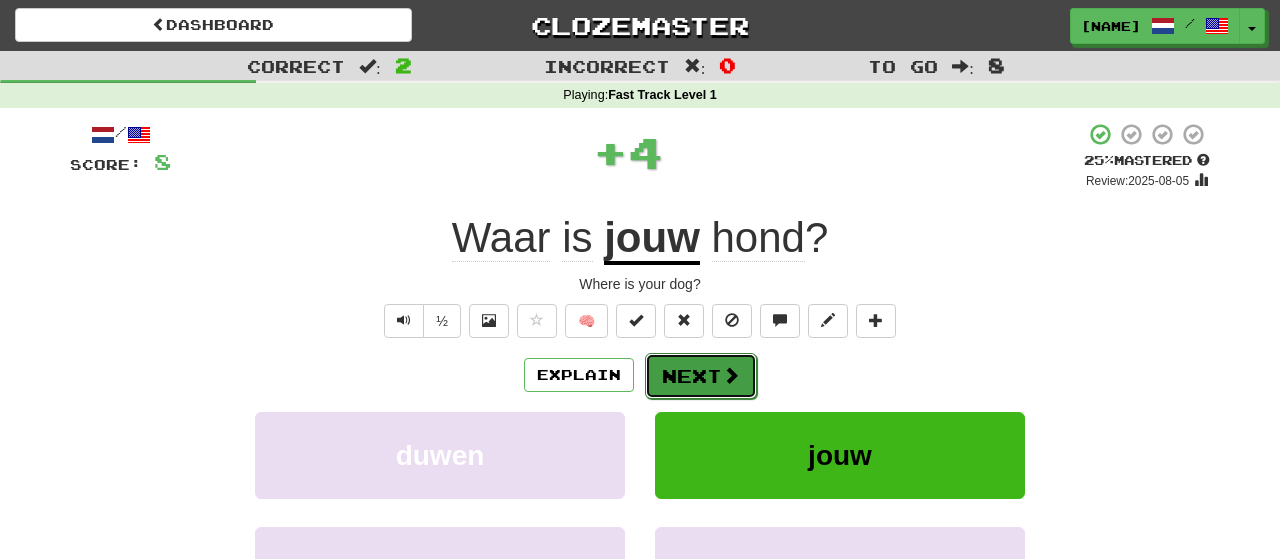 click on "Next" at bounding box center [701, 376] 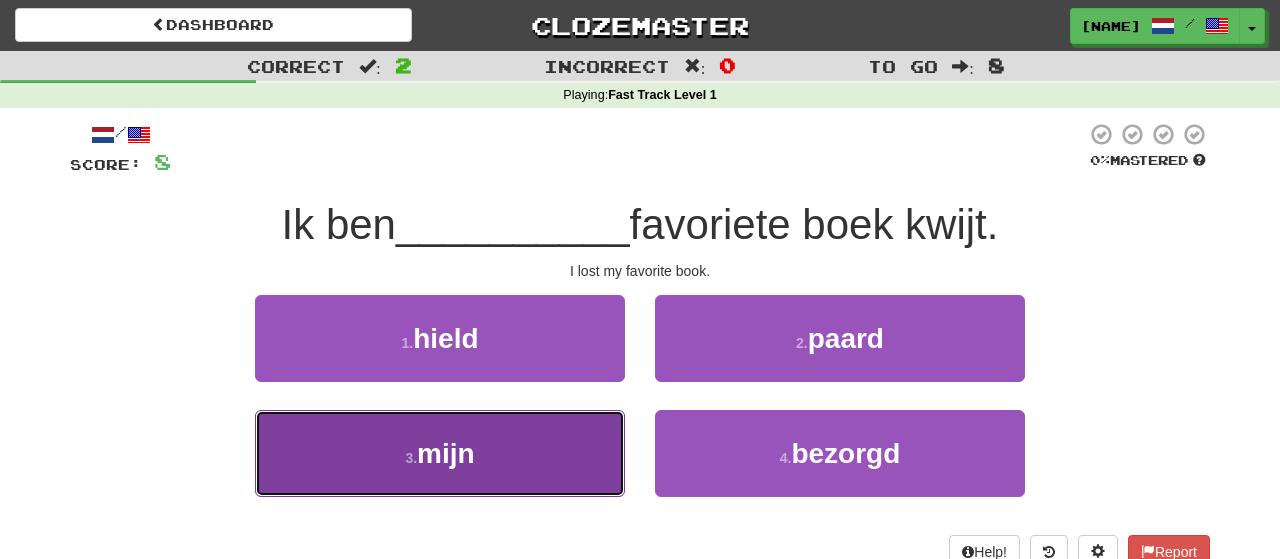 click on "mijn" at bounding box center (446, 453) 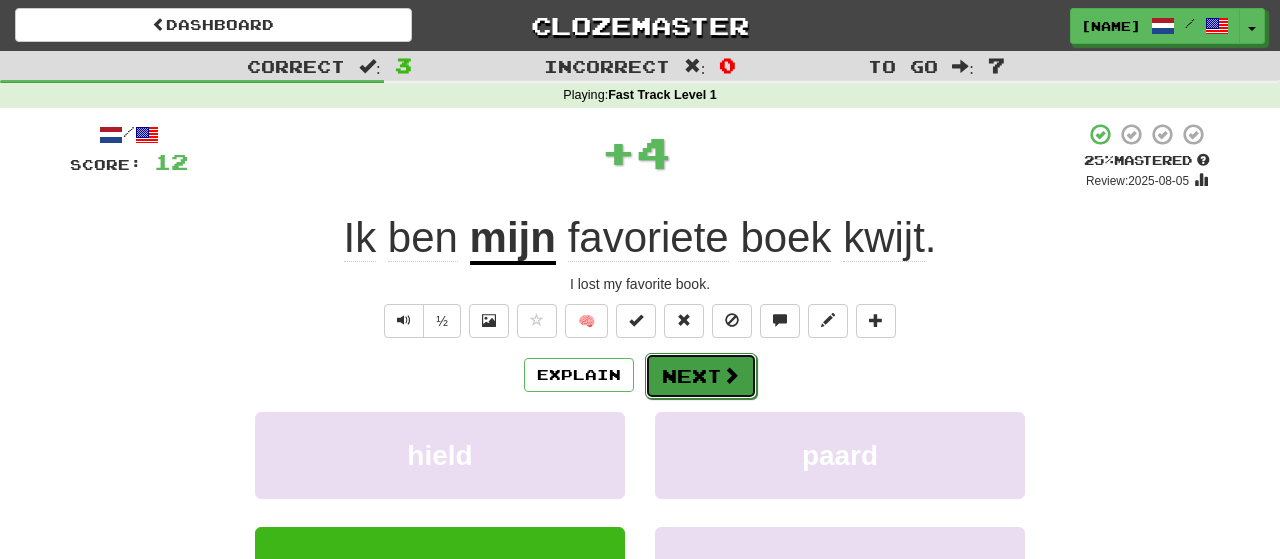 click on "Next" at bounding box center (701, 376) 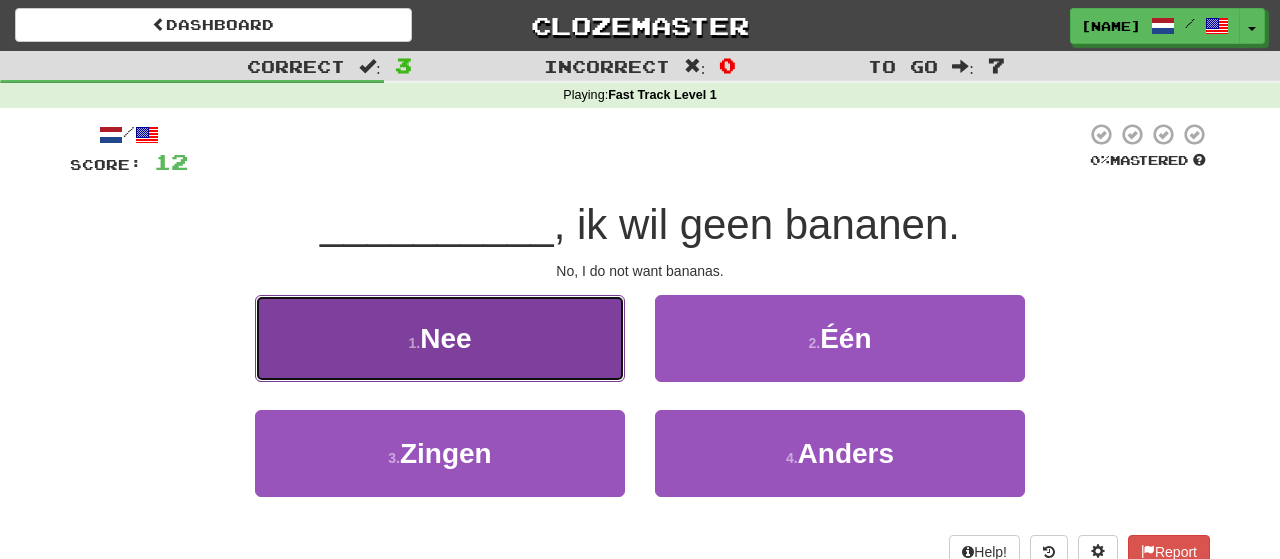 click on "1 .  Nee" at bounding box center [440, 338] 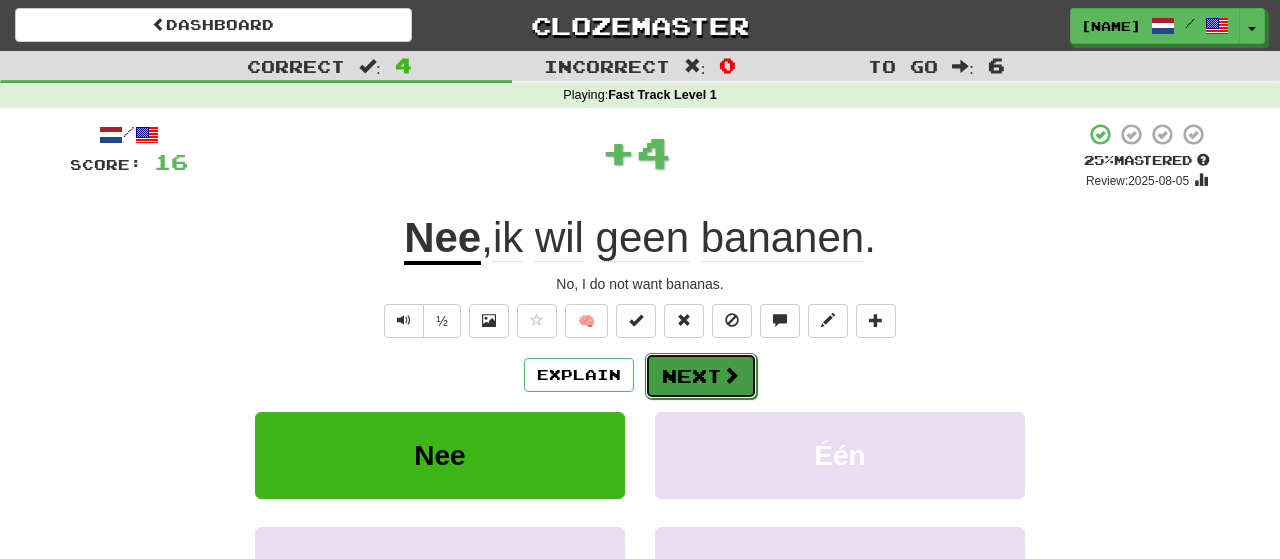 click on "Next" at bounding box center (701, 376) 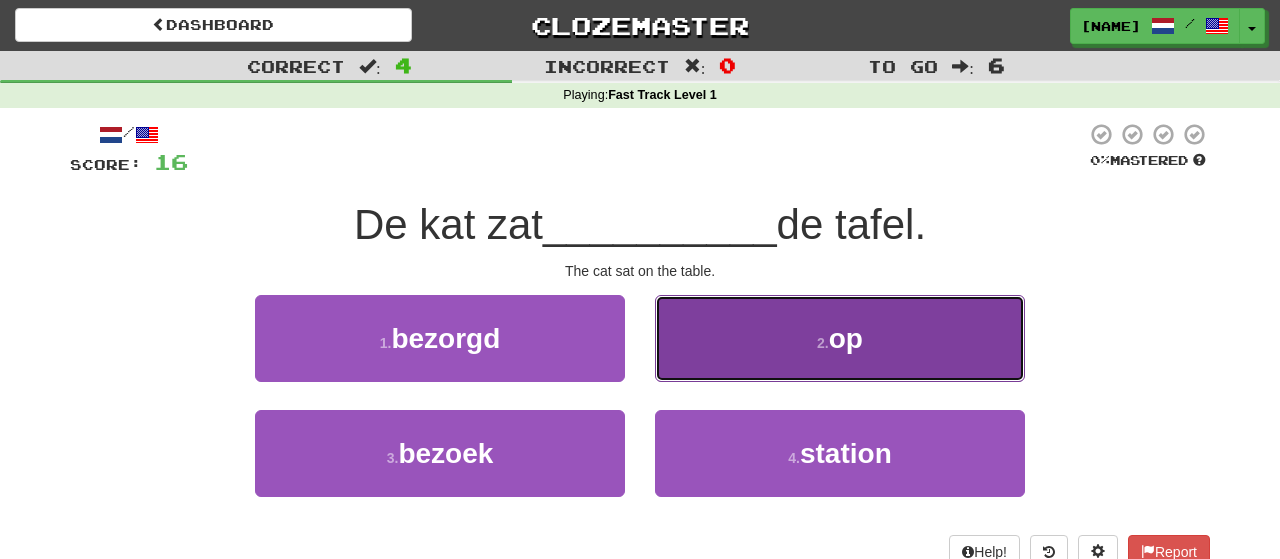 click on "op" at bounding box center (846, 338) 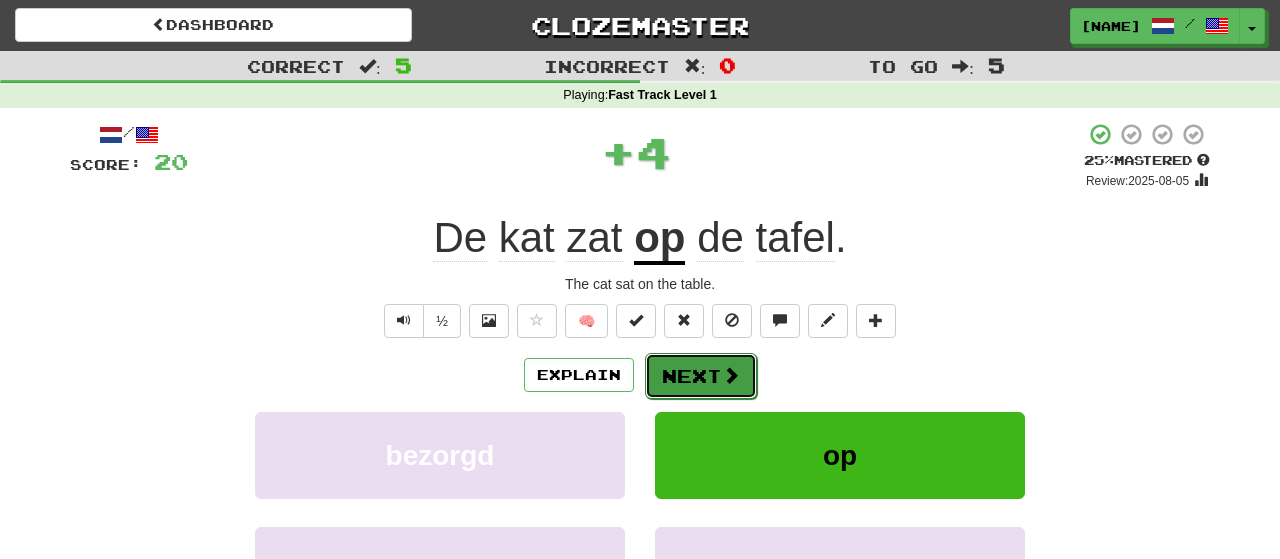 click on "Next" at bounding box center [701, 376] 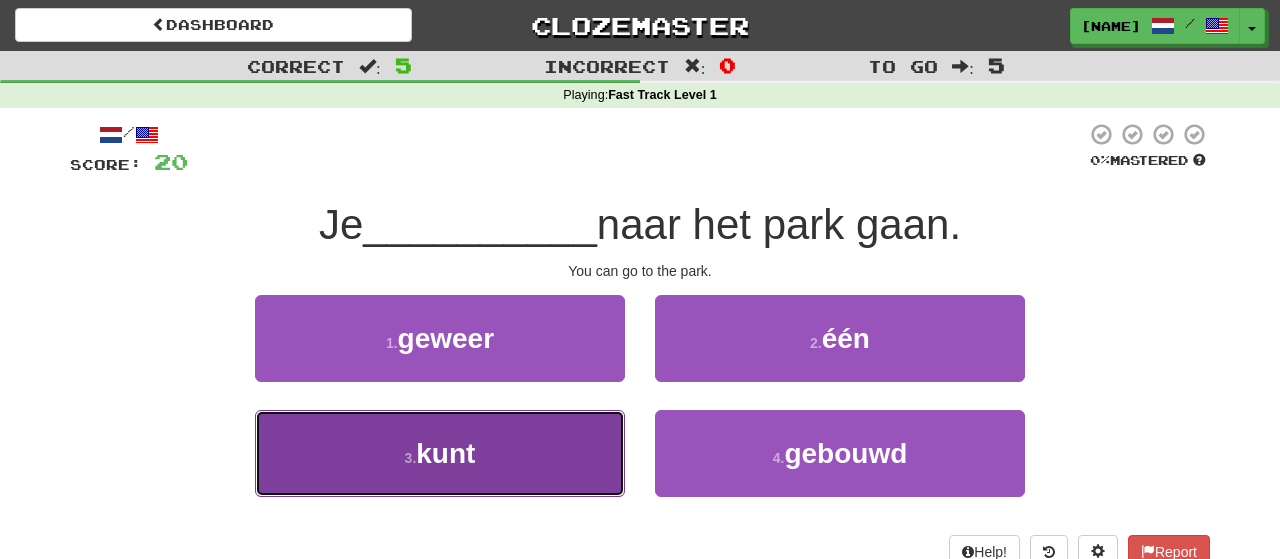 click on "kunt" at bounding box center (445, 453) 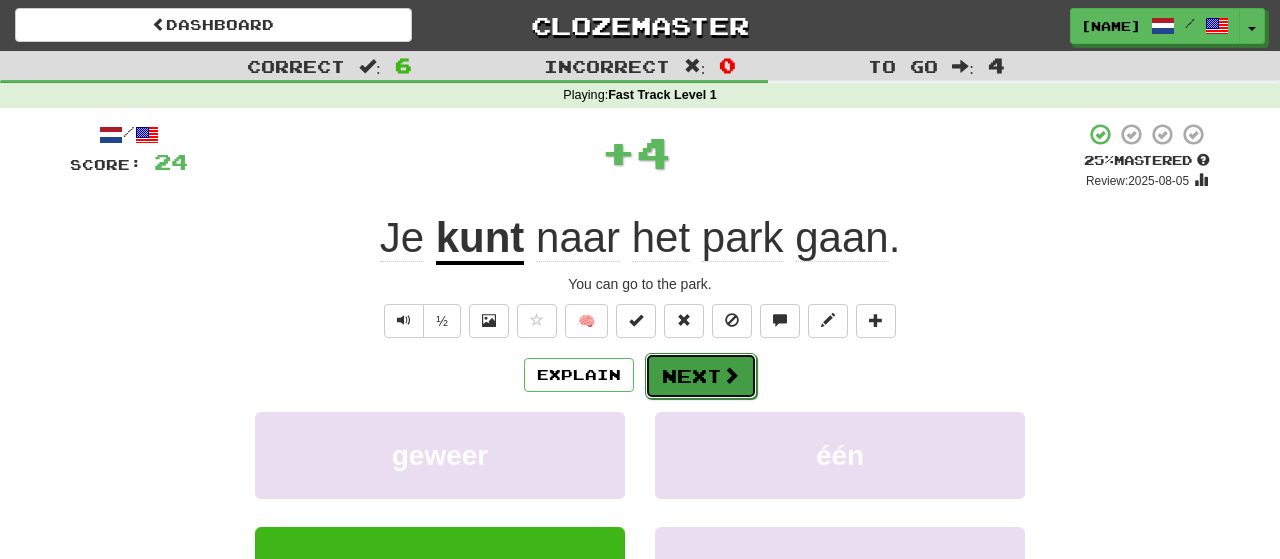 click at bounding box center [731, 375] 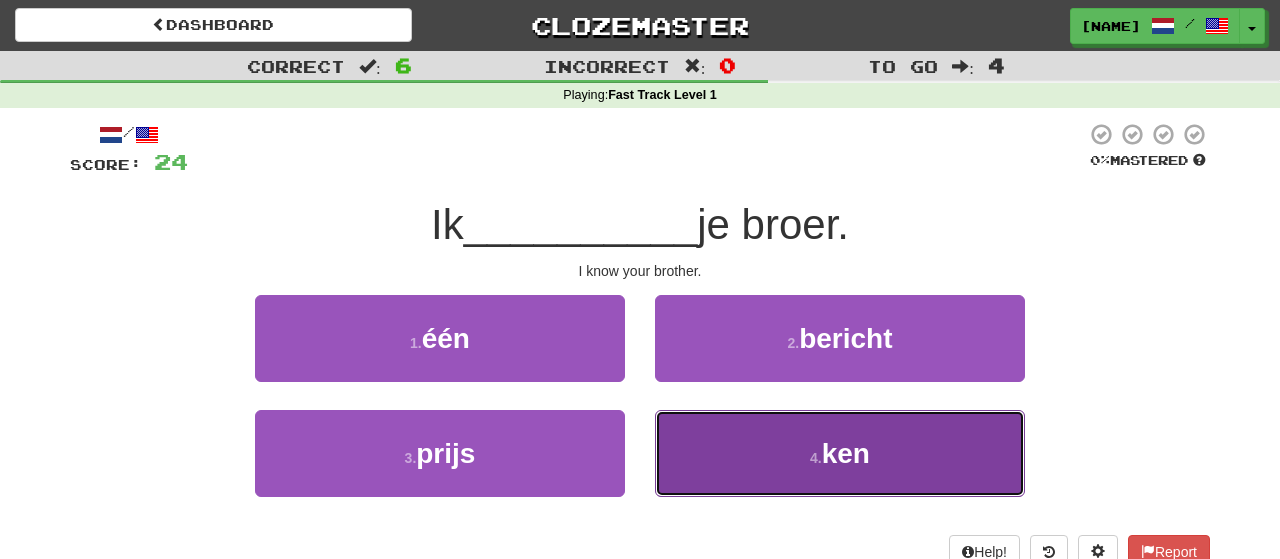 click on "4 .  ken" at bounding box center [840, 453] 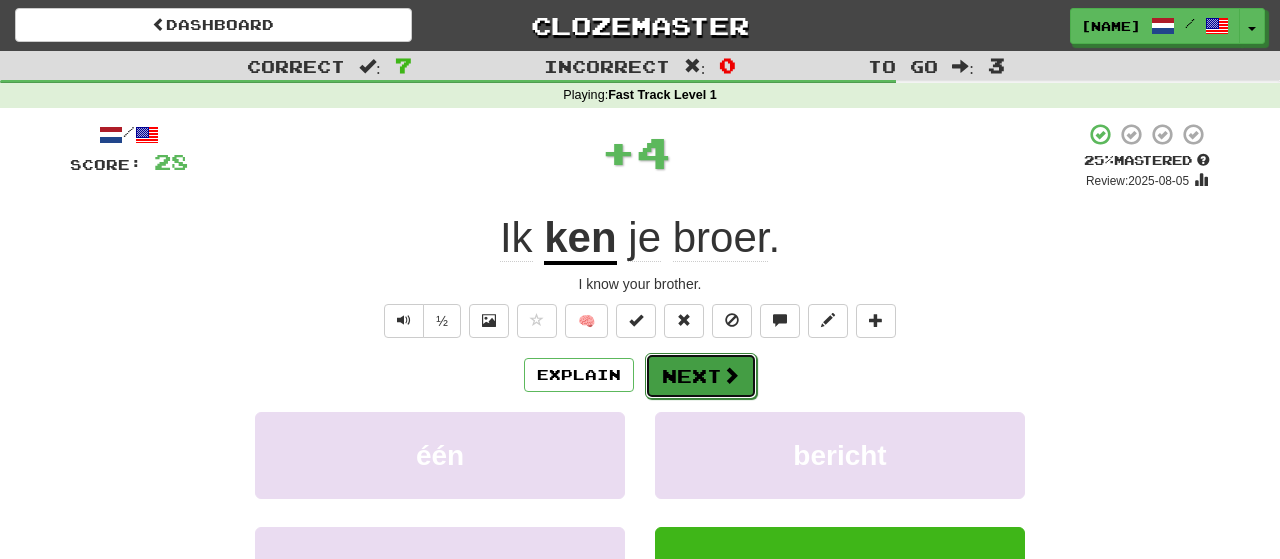 click on "Next" at bounding box center (701, 376) 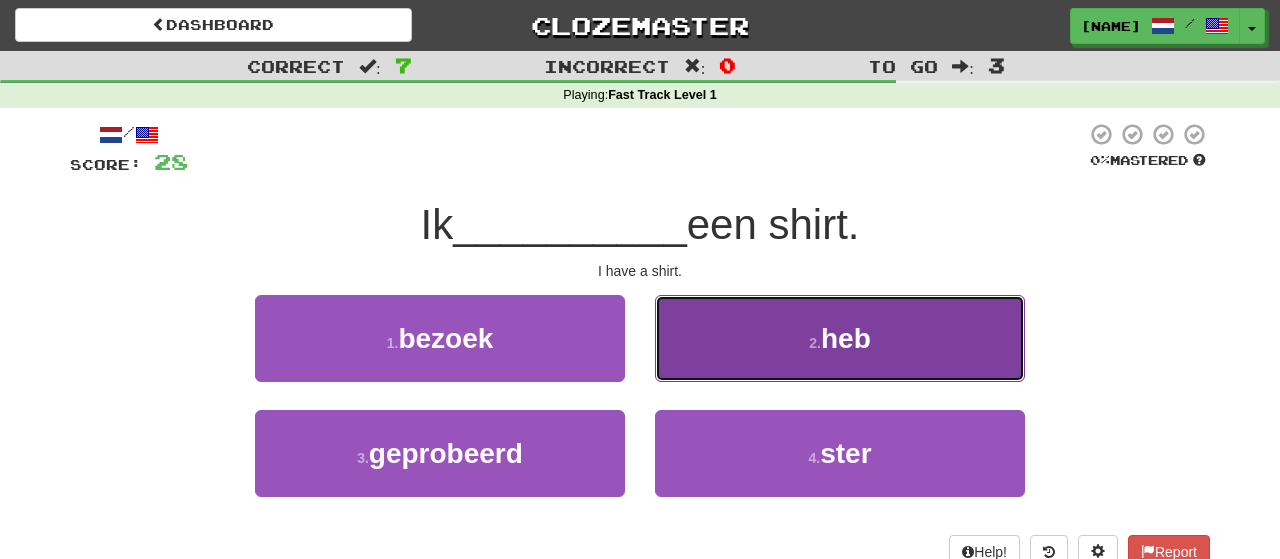 click on "heb" at bounding box center (846, 338) 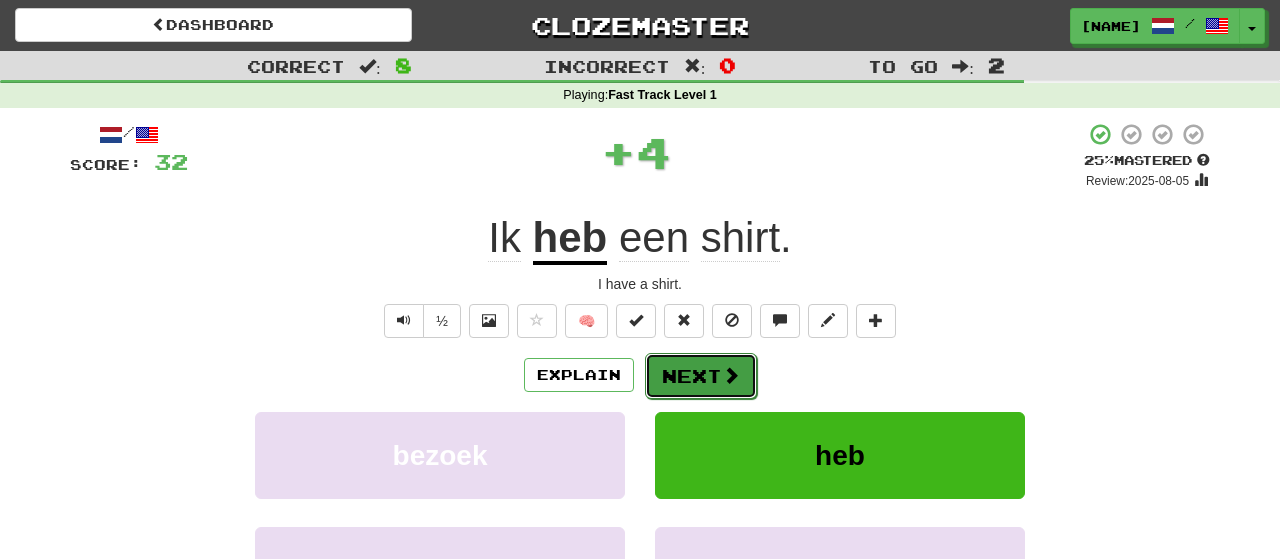 click on "Next" at bounding box center [701, 376] 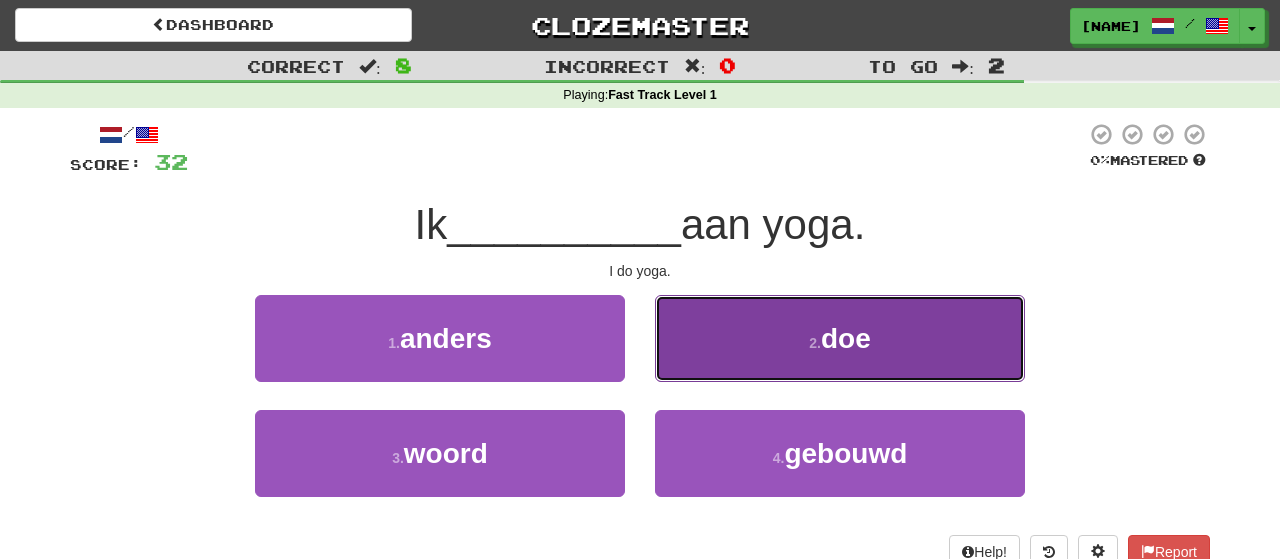 click on "doe" at bounding box center (846, 338) 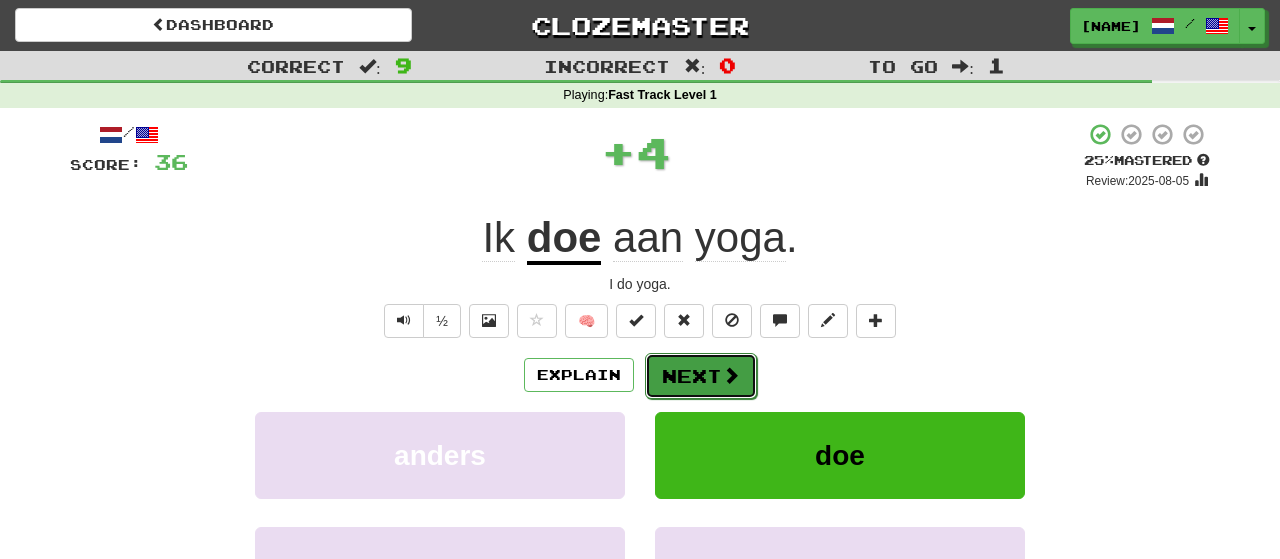 click on "Next" at bounding box center [701, 376] 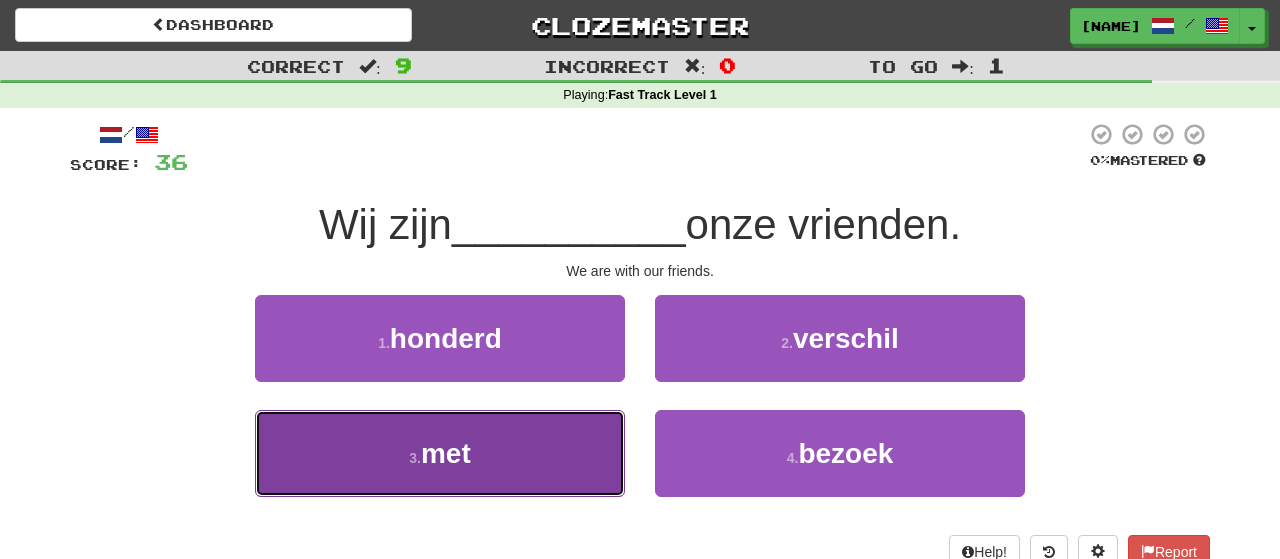 click on "met" at bounding box center (446, 453) 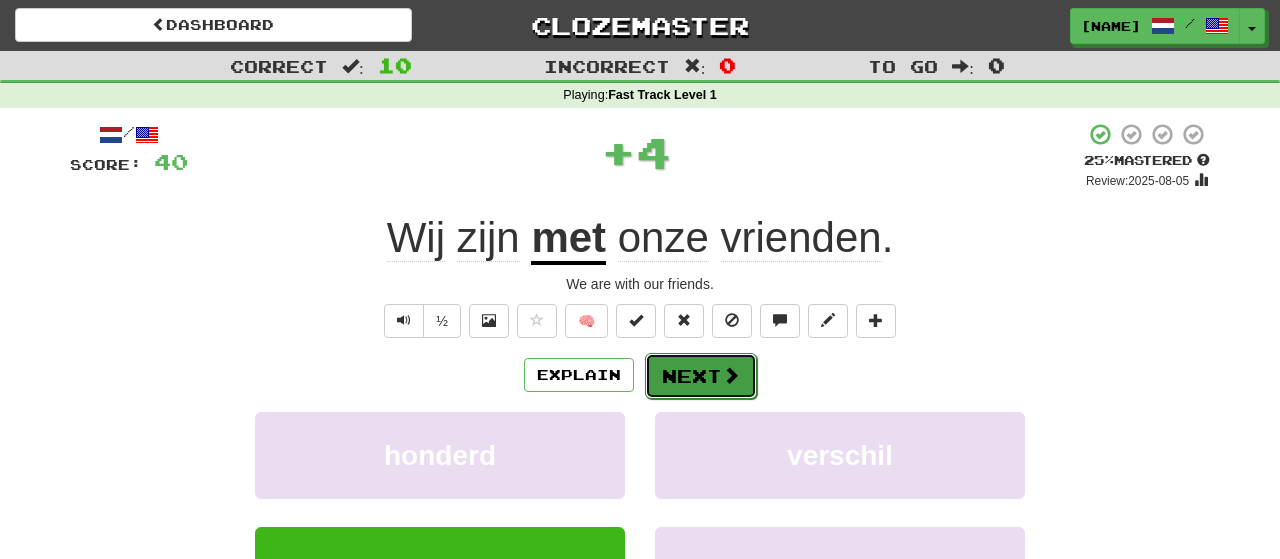 click on "Next" at bounding box center (701, 376) 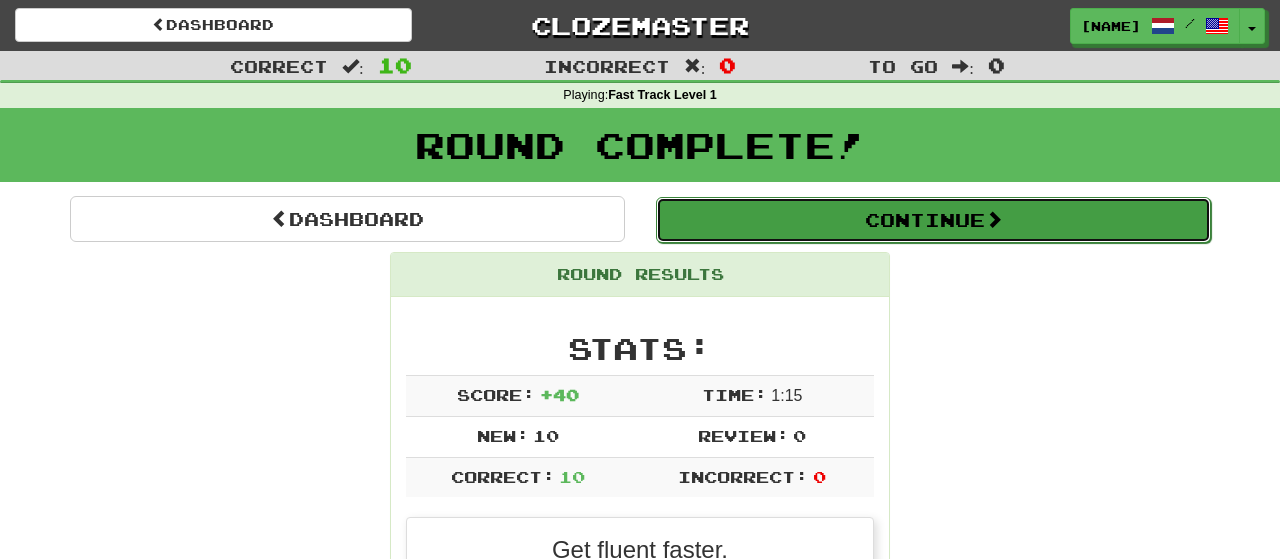 click on "Continue" at bounding box center [933, 220] 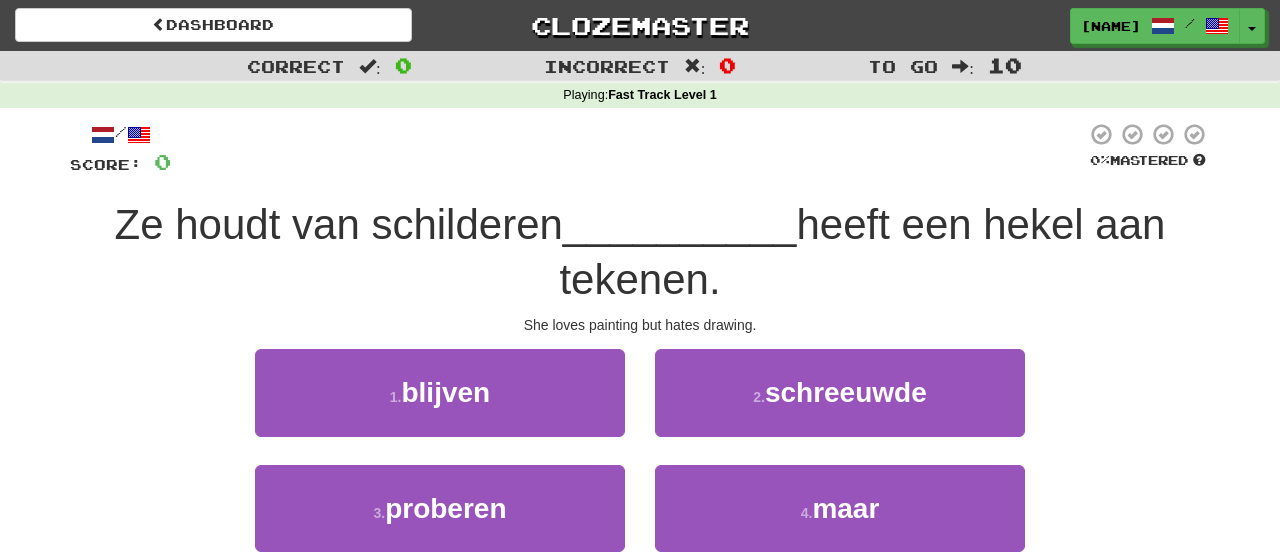 click at bounding box center [628, 149] 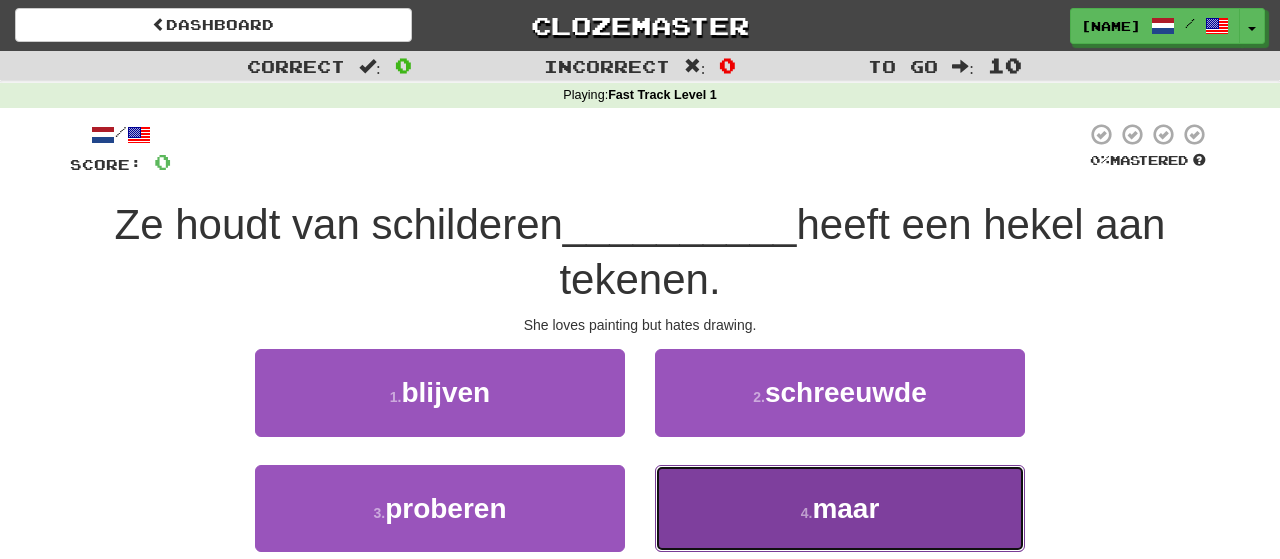 click on "maar" at bounding box center (845, 508) 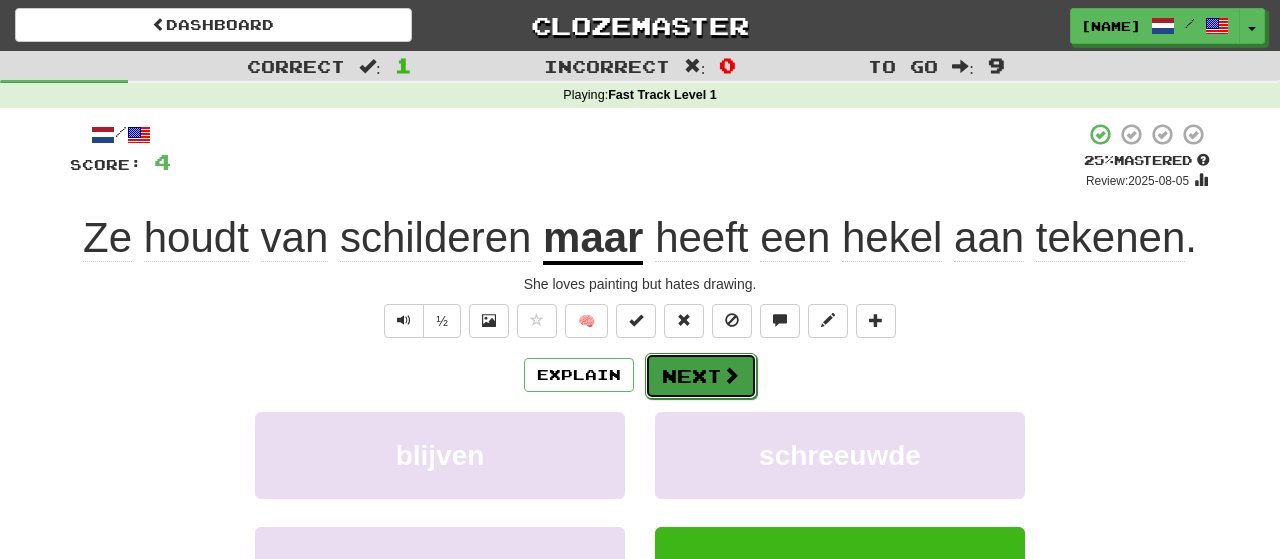 click on "Next" at bounding box center (701, 376) 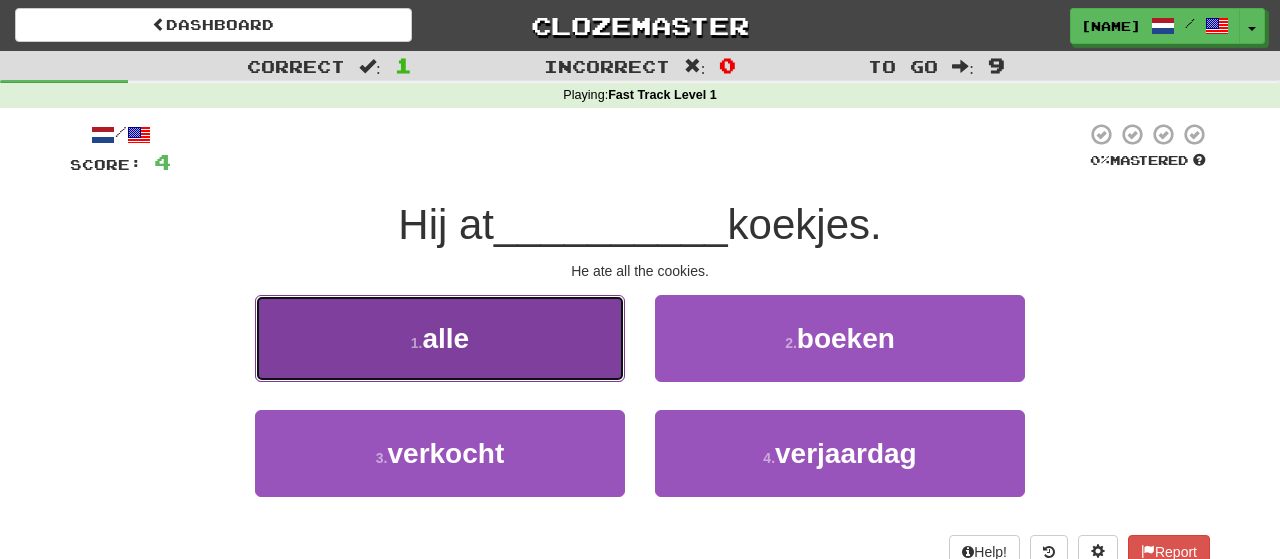 click on "alle" at bounding box center (445, 338) 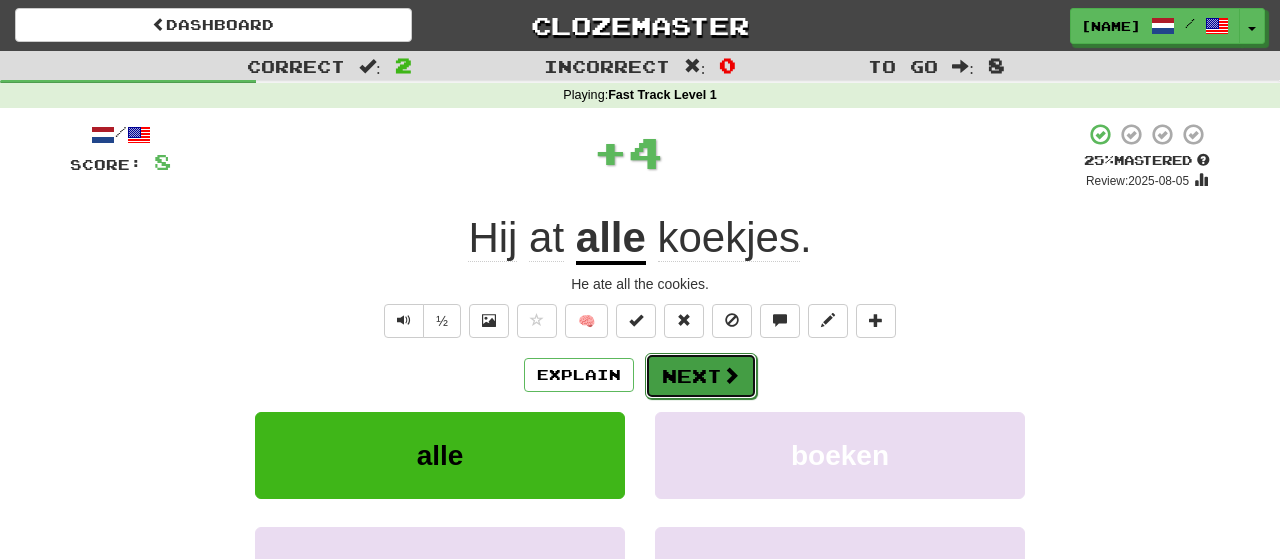 click on "Next" at bounding box center (701, 376) 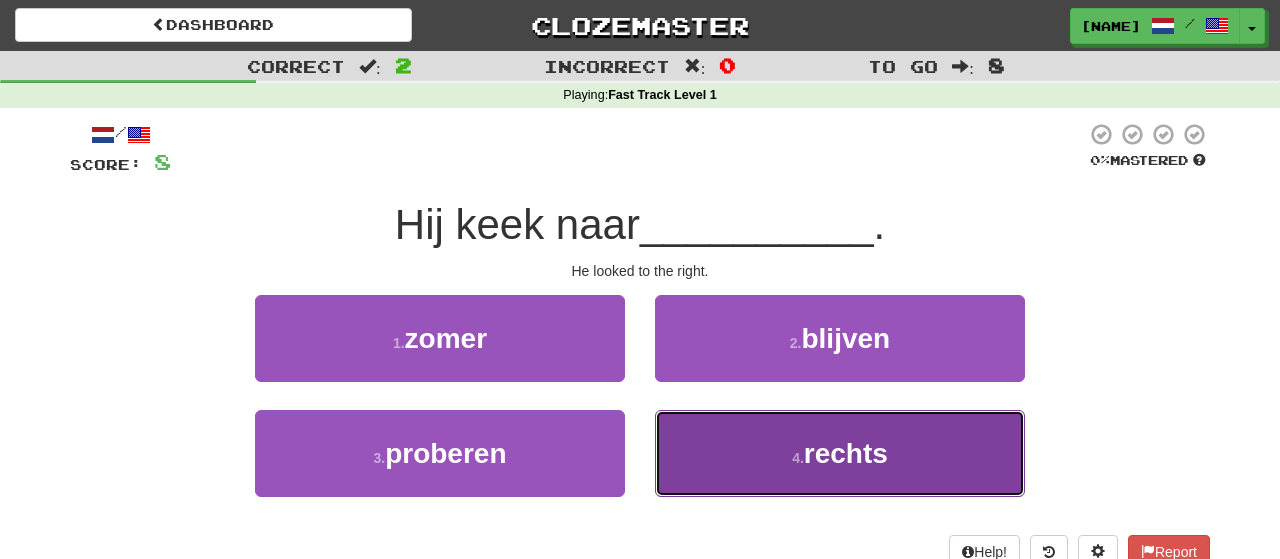 click on "rechts" at bounding box center [846, 453] 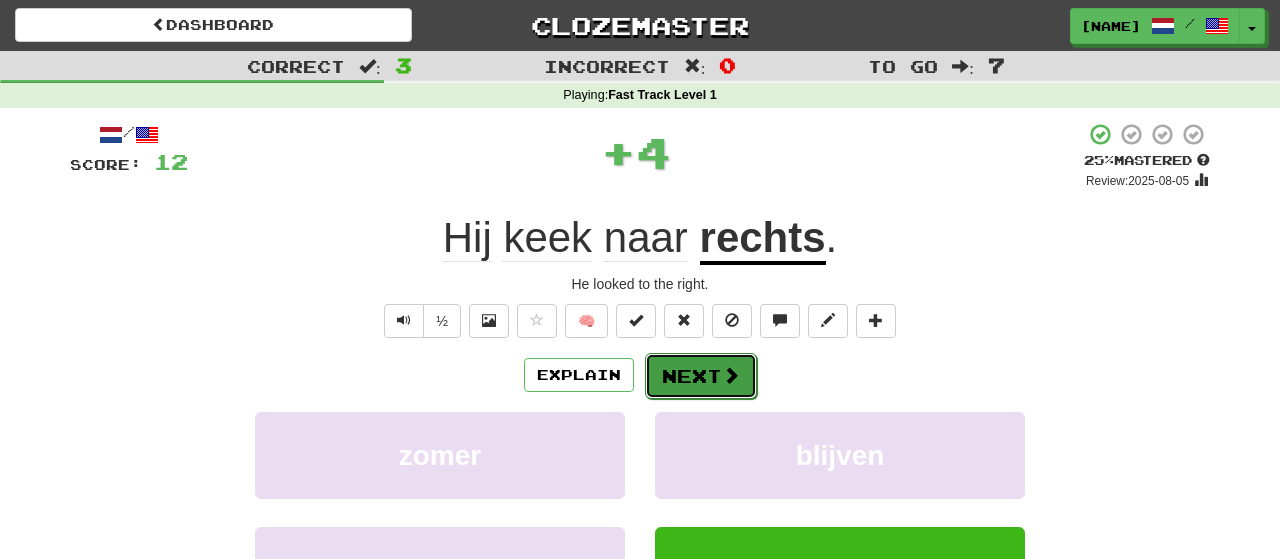 click on "Next" at bounding box center (701, 376) 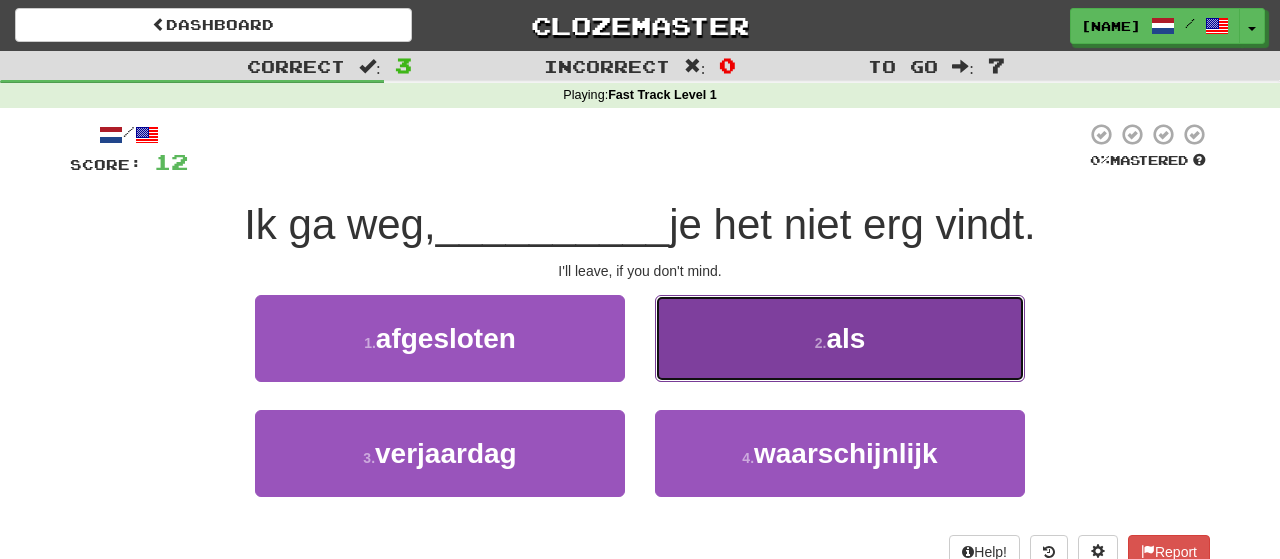 click on "2 .  als" at bounding box center [840, 338] 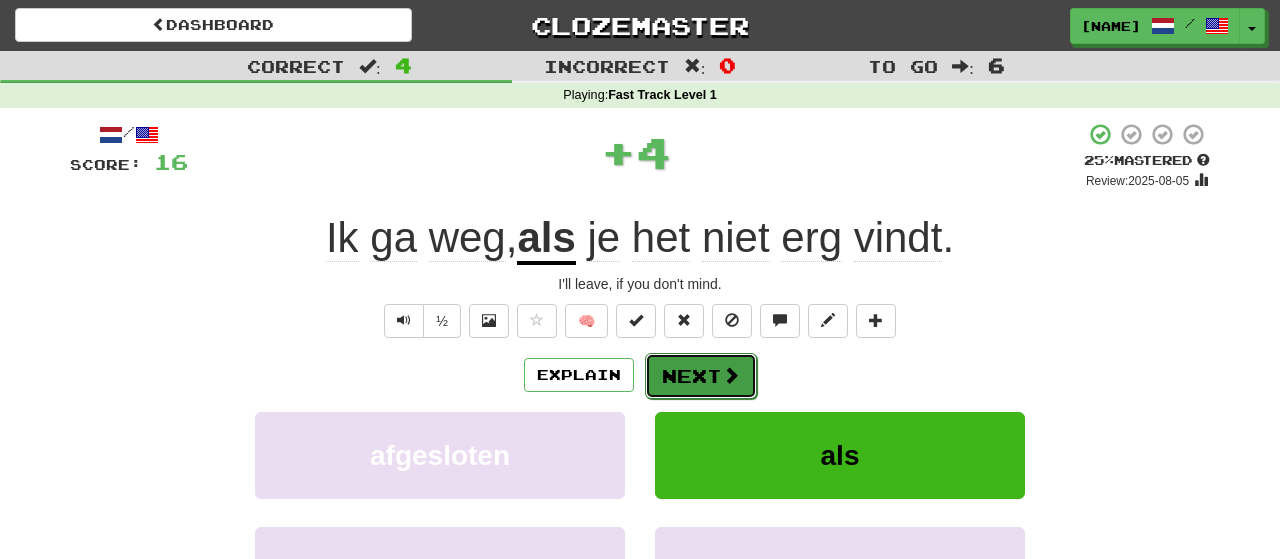 click on "Next" at bounding box center [701, 376] 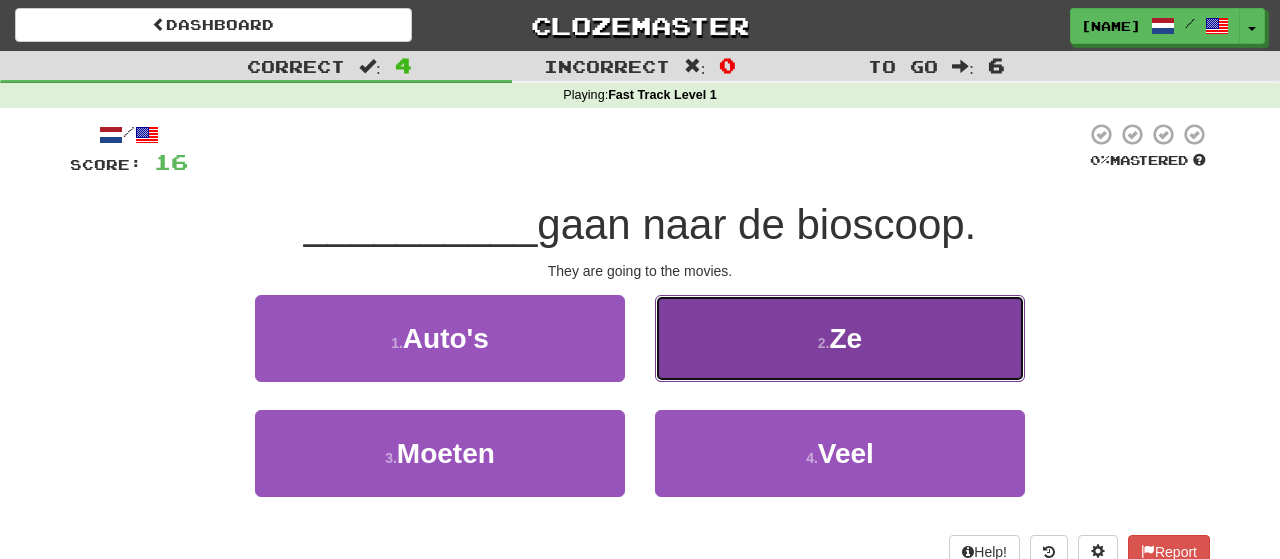 click on "2 .  Ze" at bounding box center (840, 338) 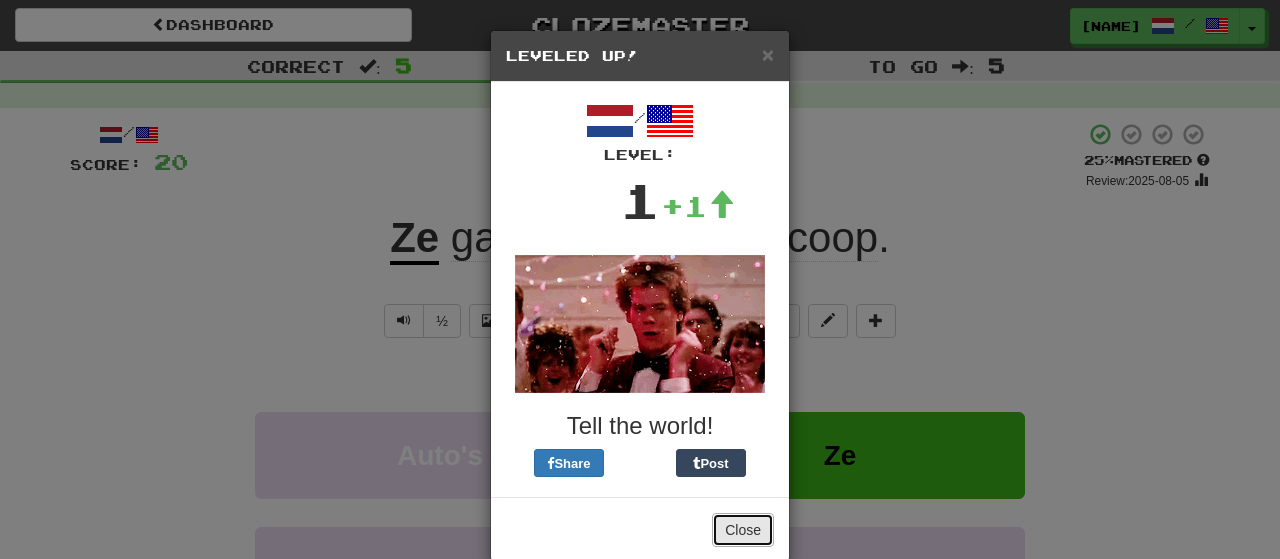 click on "Close" at bounding box center (743, 530) 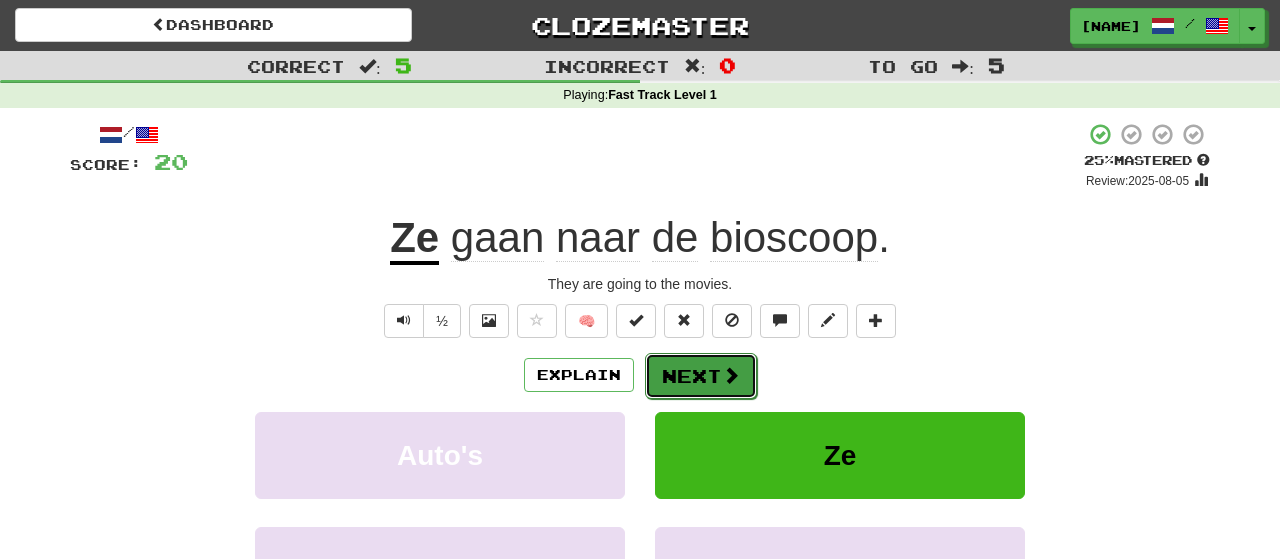 click at bounding box center (731, 375) 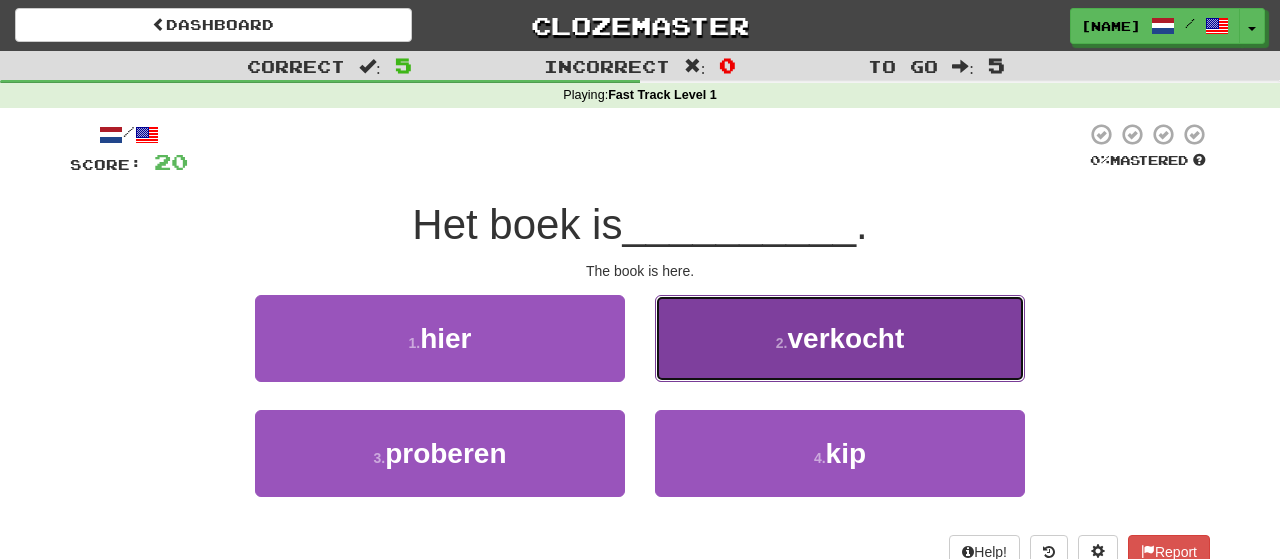 click on "verkocht" at bounding box center (845, 338) 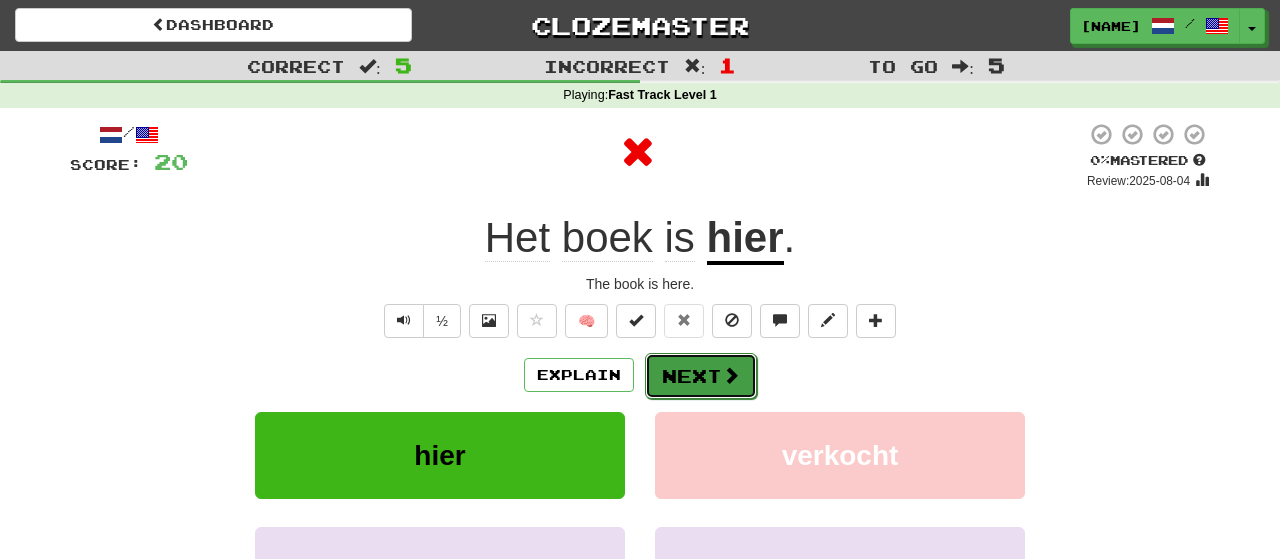 click on "Next" at bounding box center [701, 376] 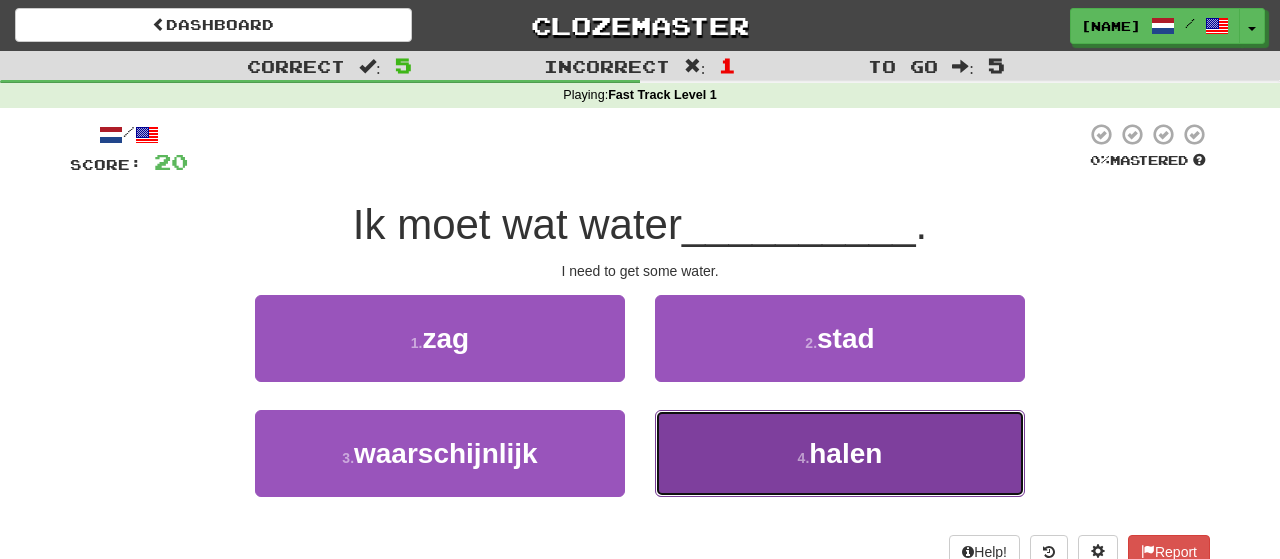 click on "halen" at bounding box center (845, 453) 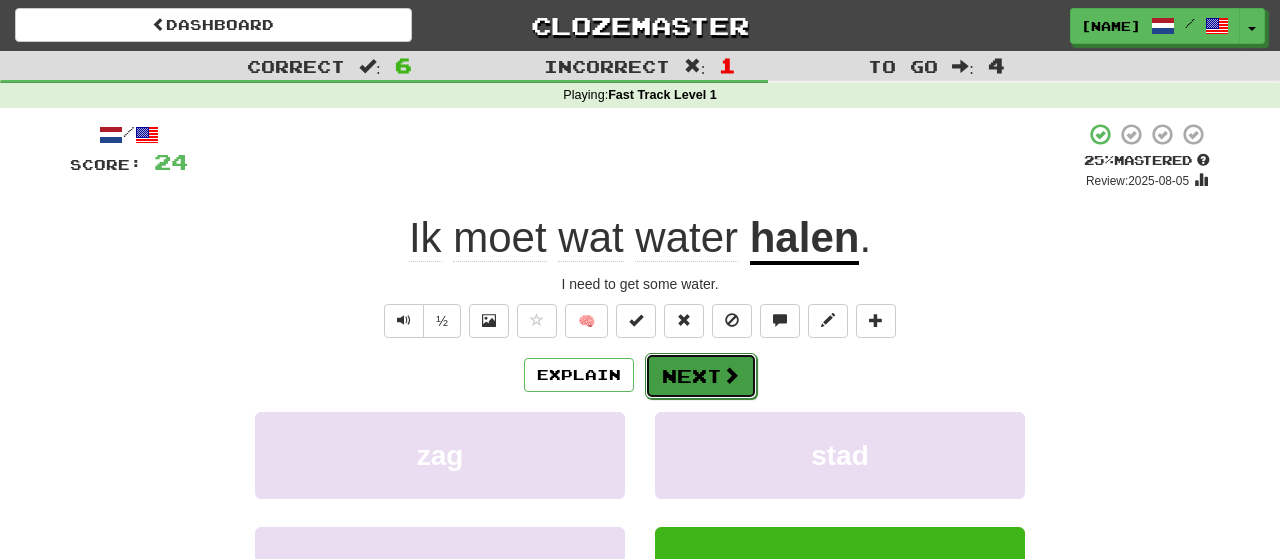 click at bounding box center [731, 375] 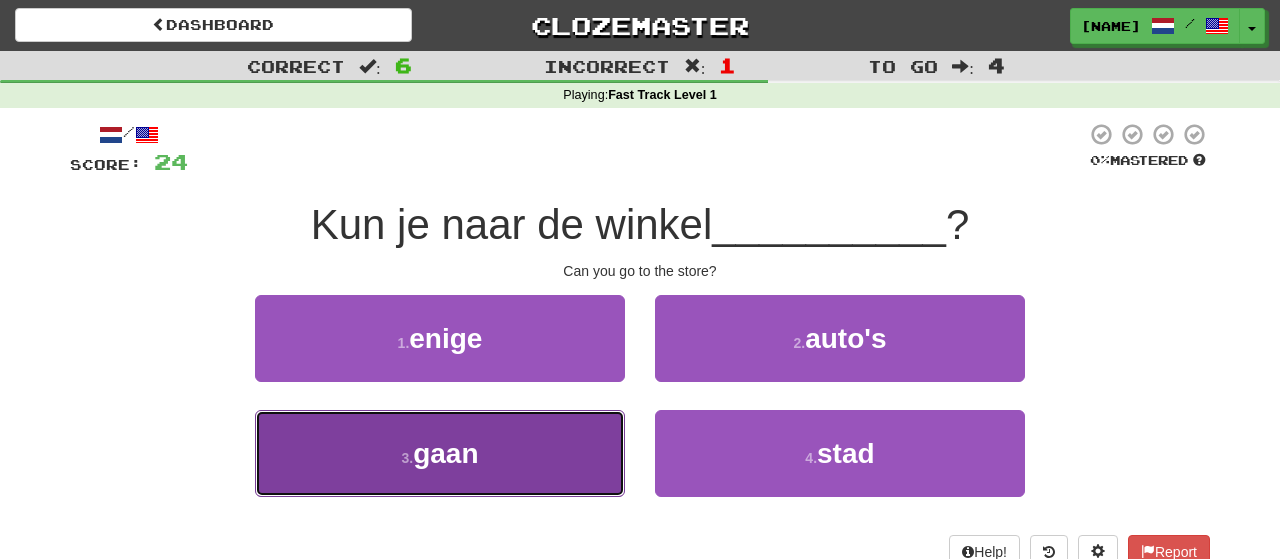 click on "gaan" at bounding box center (445, 453) 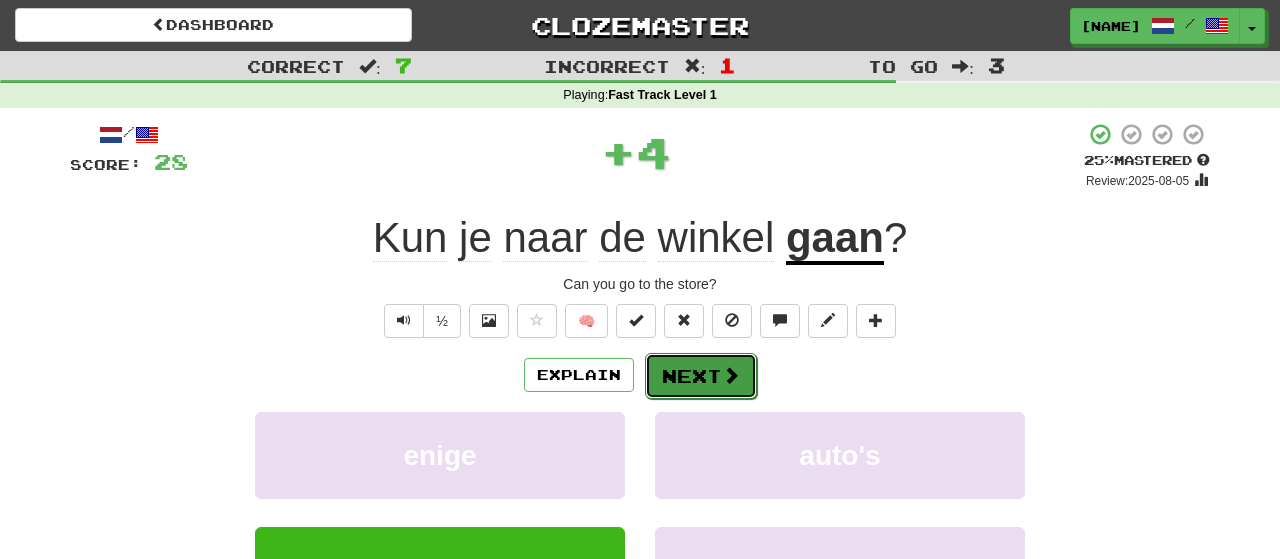 click on "Next" at bounding box center (701, 376) 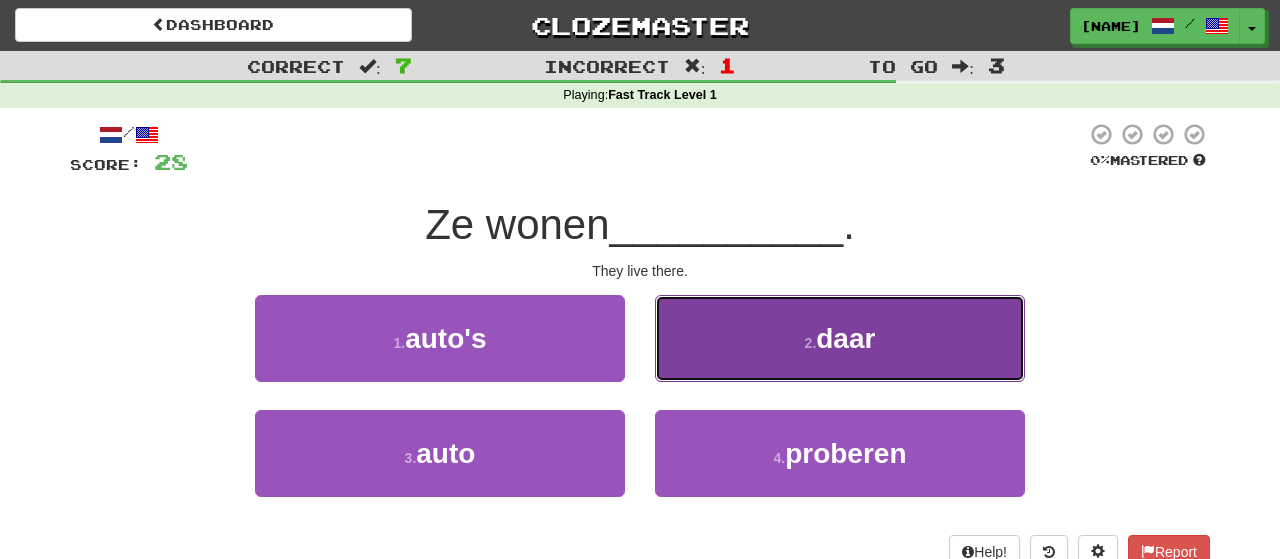 click on "daar" at bounding box center [845, 338] 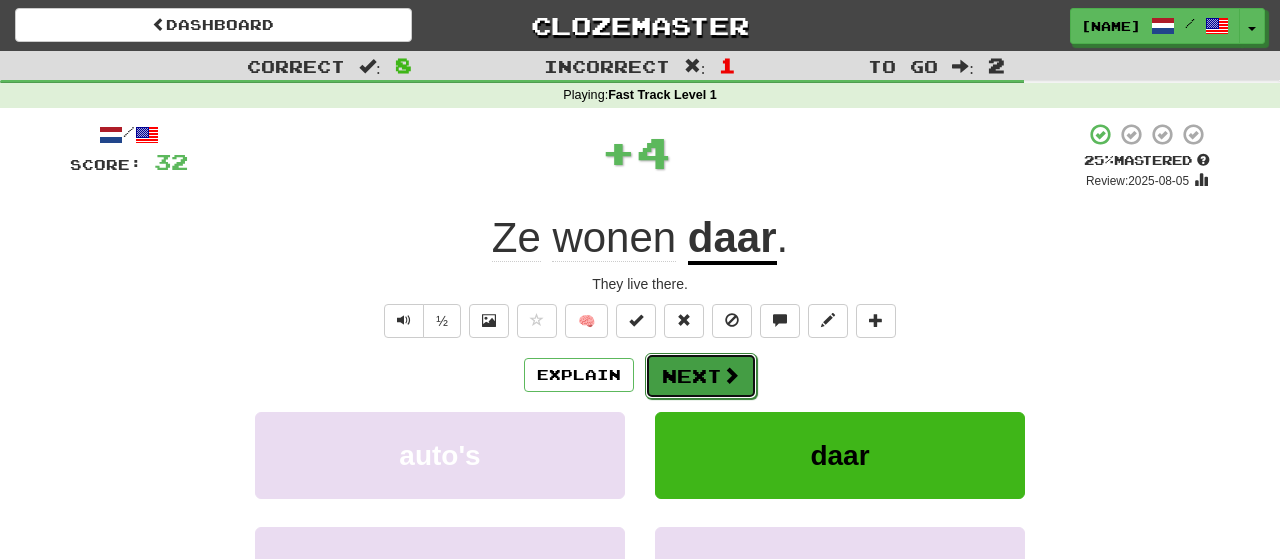 click on "Next" at bounding box center (701, 376) 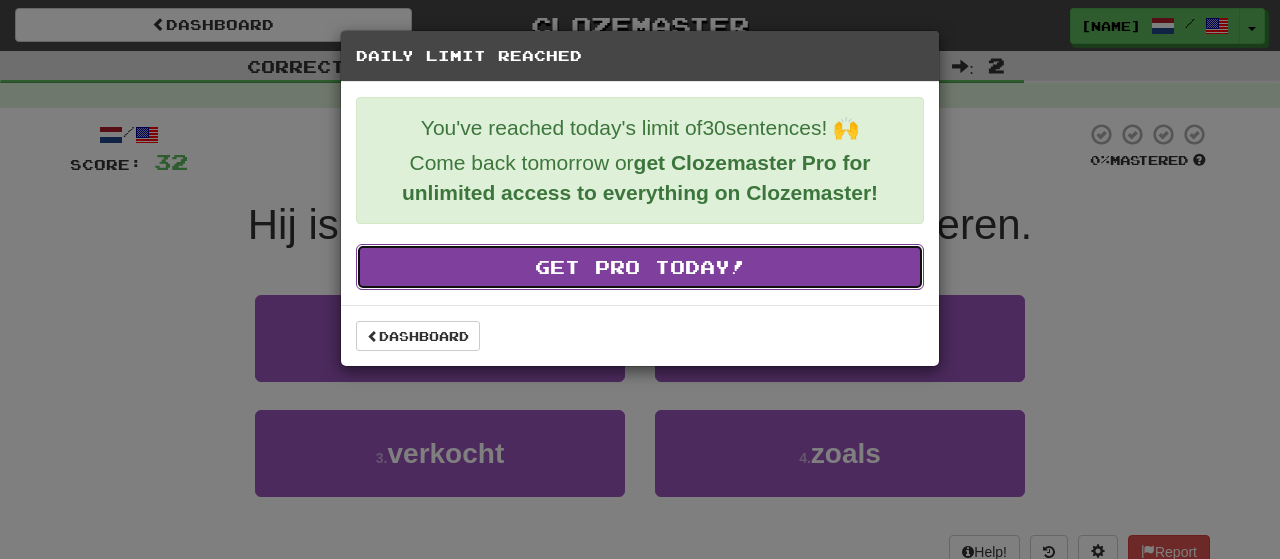 click on "Get Pro Today!" at bounding box center [640, 267] 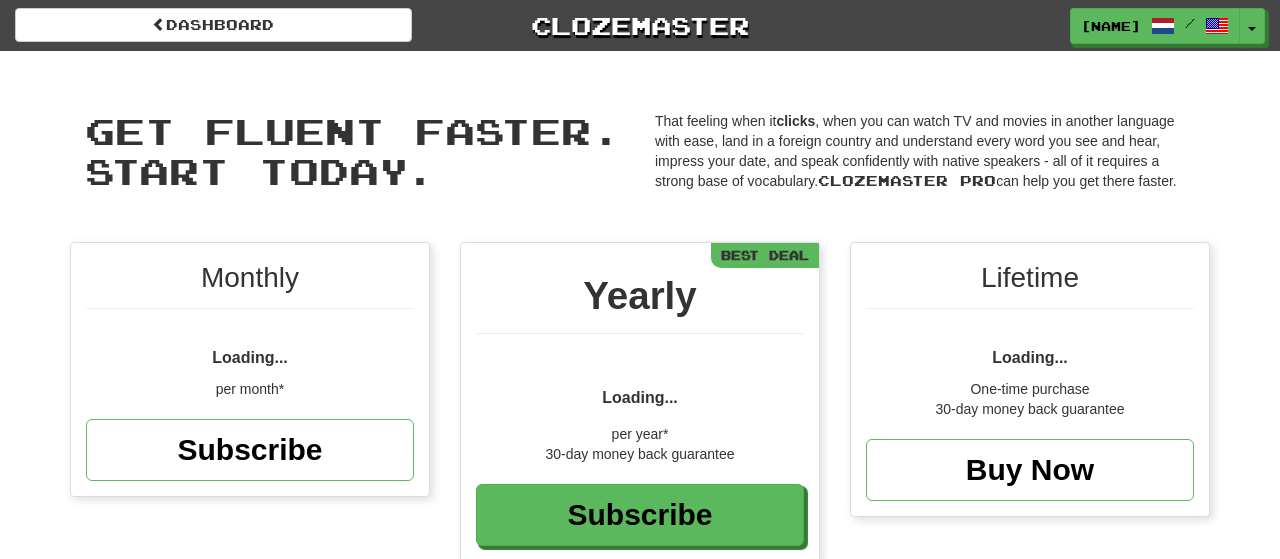 scroll, scrollTop: 242, scrollLeft: 0, axis: vertical 